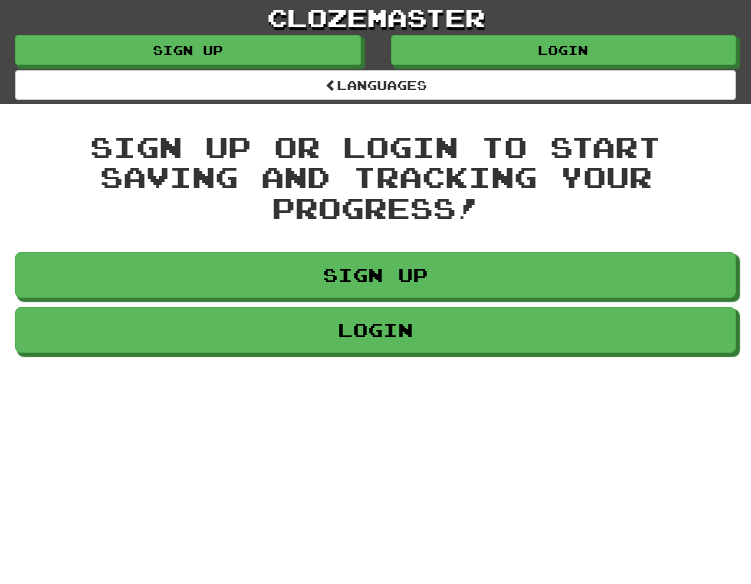 scroll, scrollTop: 0, scrollLeft: 0, axis: both 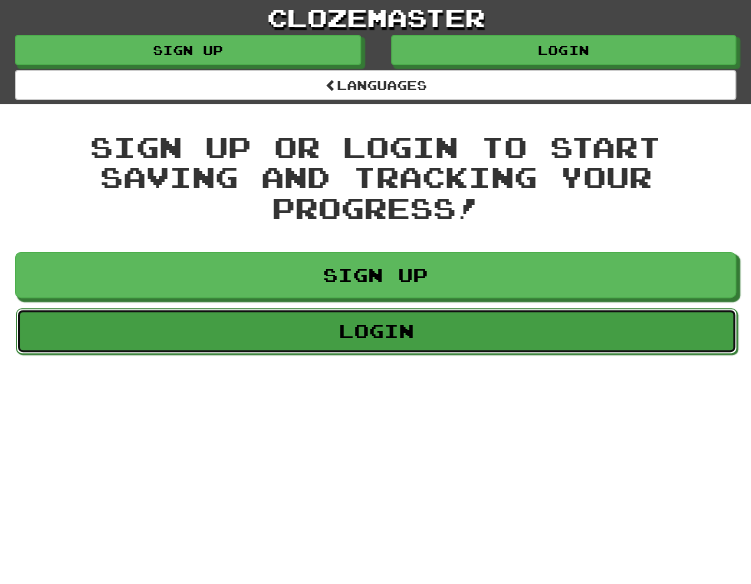 click on "Login" at bounding box center (376, 331) 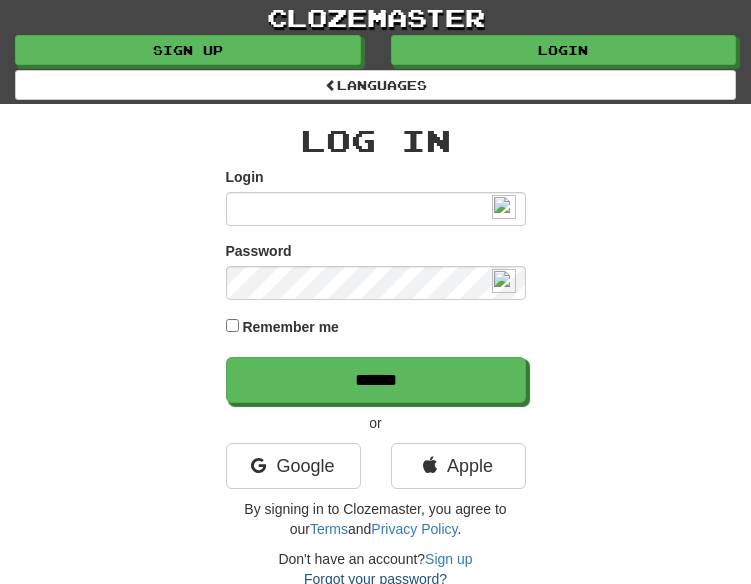 scroll, scrollTop: 0, scrollLeft: 0, axis: both 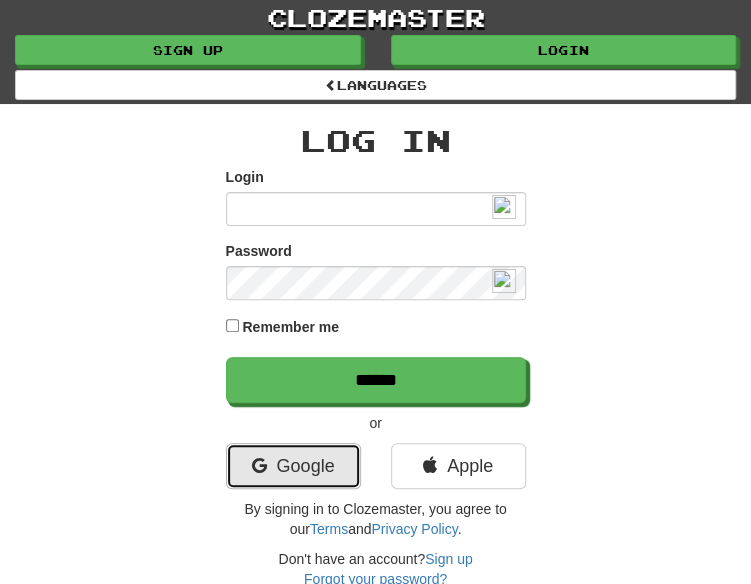click on "Google" at bounding box center (293, 466) 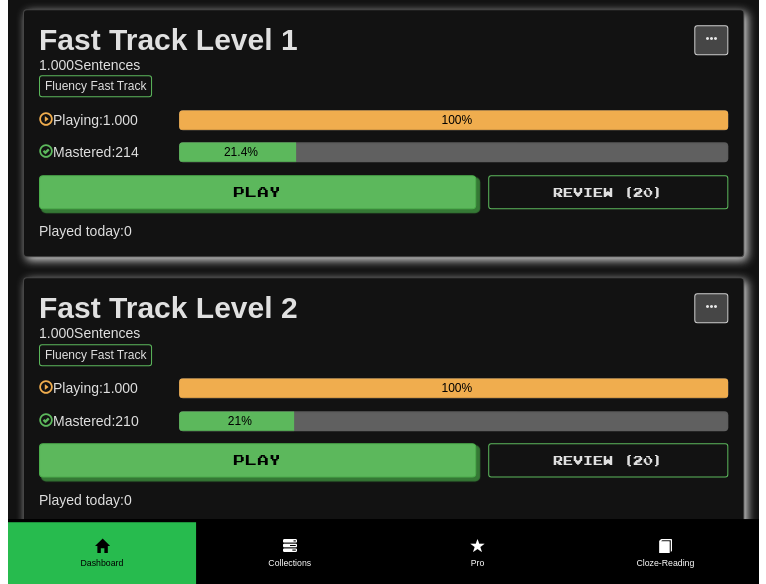 scroll, scrollTop: 400, scrollLeft: 0, axis: vertical 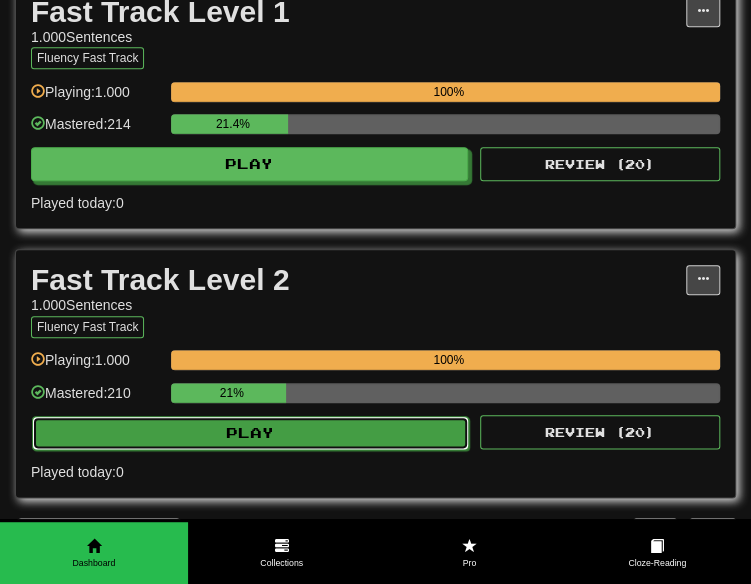 click on "Play" at bounding box center (250, 433) 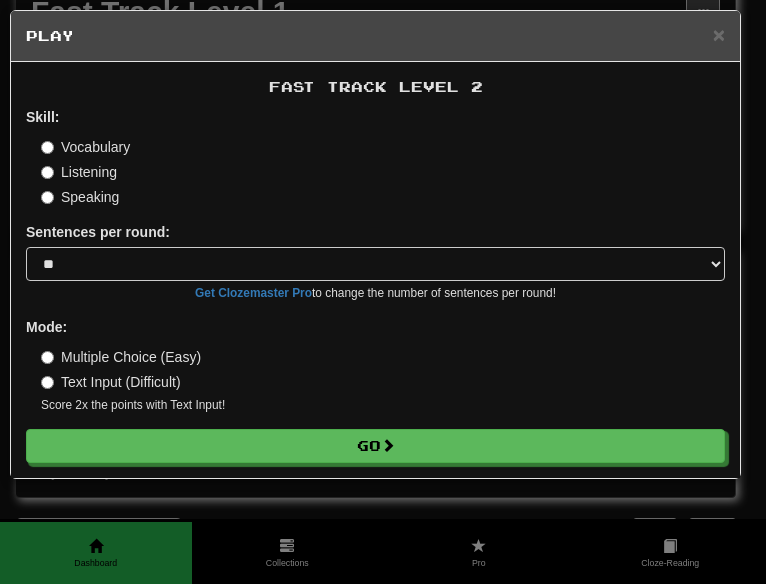 click on "Fast Track Level 2 Skill: Vocabulary Listening Speaking Sentences per round: * ** ** ** ** ** *** ******** Get Clozemaster Pro  to change the number of sentences per round! Mode: Multiple Choice (Easy) Text Input (Difficult) Score 2x the points with Text Input ! Go" at bounding box center (375, 270) 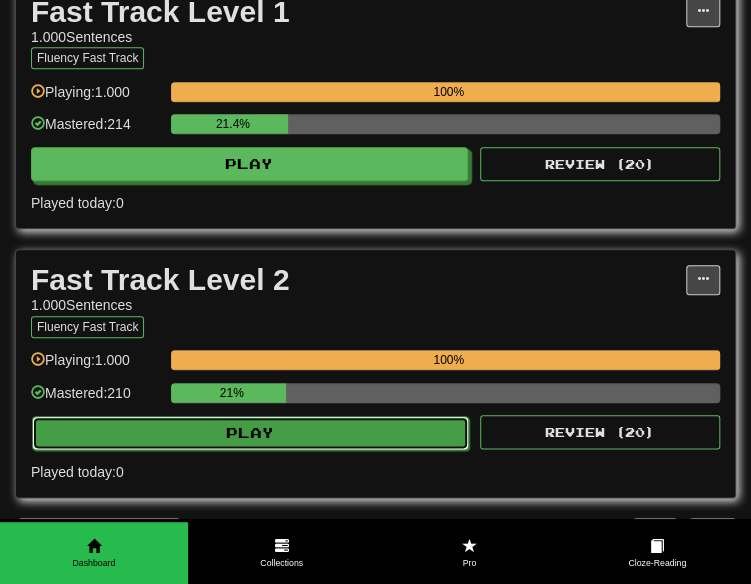 click on "Play" at bounding box center (250, 433) 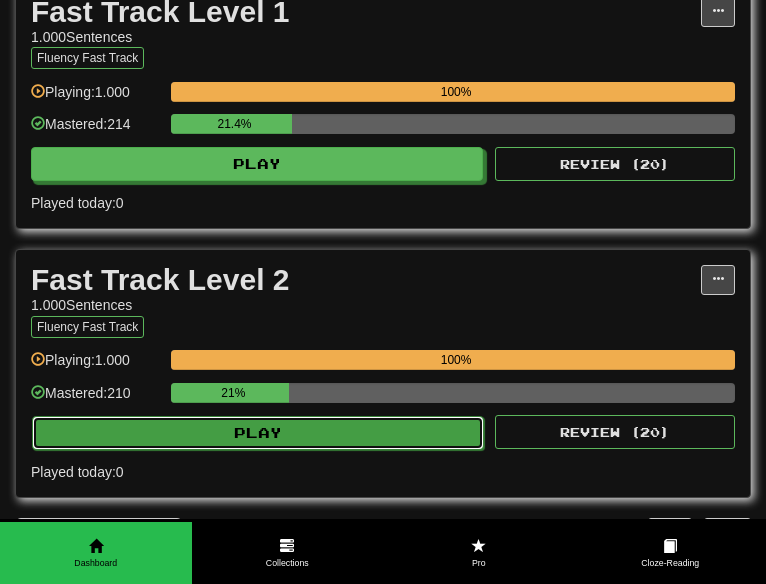 select on "**" 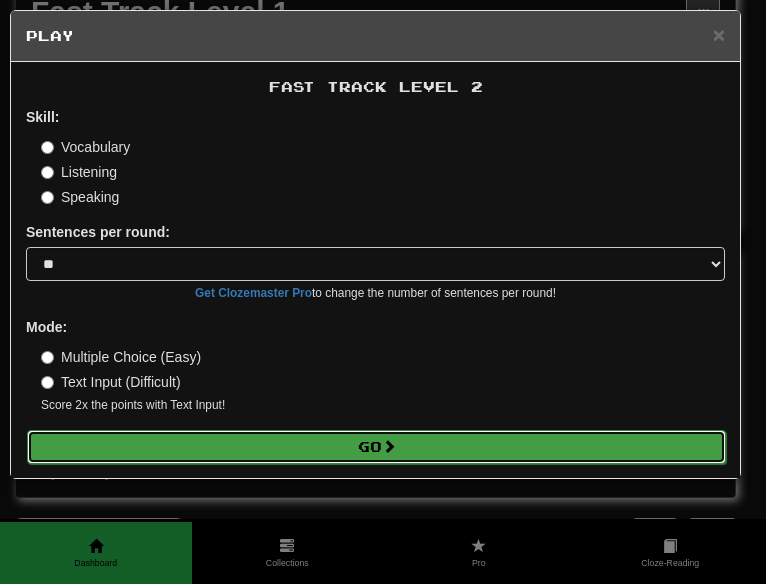 click on "Go" at bounding box center (376, 447) 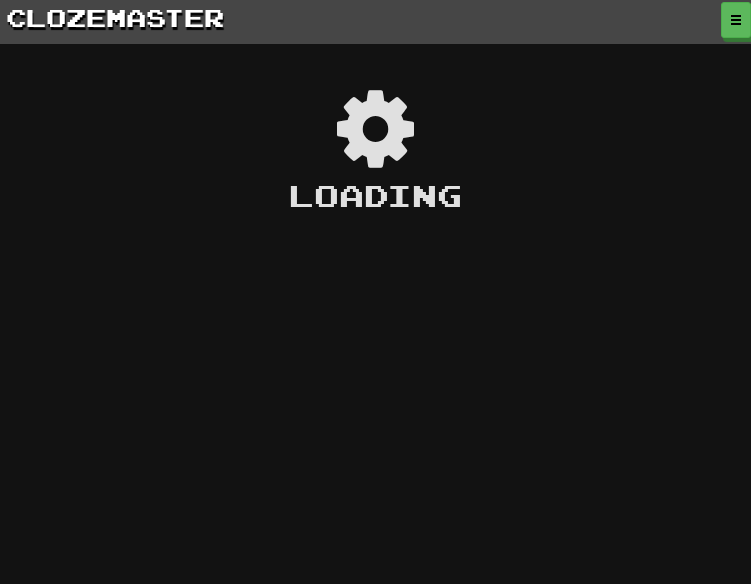 scroll, scrollTop: 0, scrollLeft: 0, axis: both 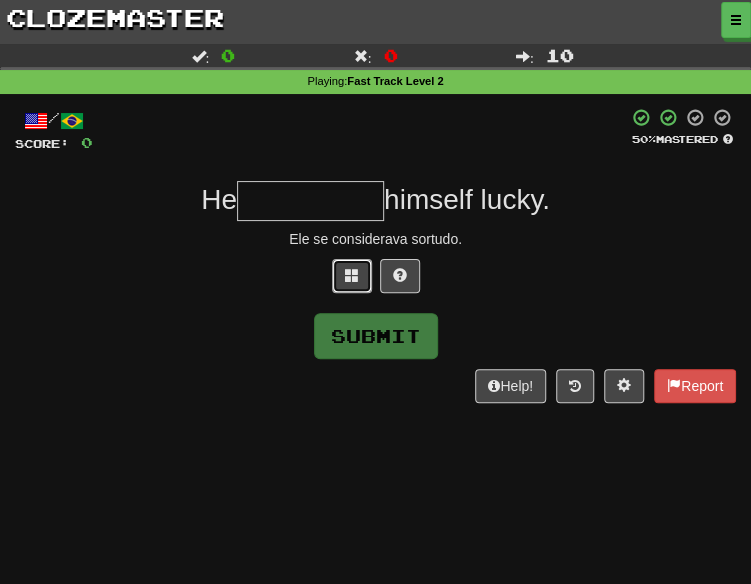 click at bounding box center [352, 276] 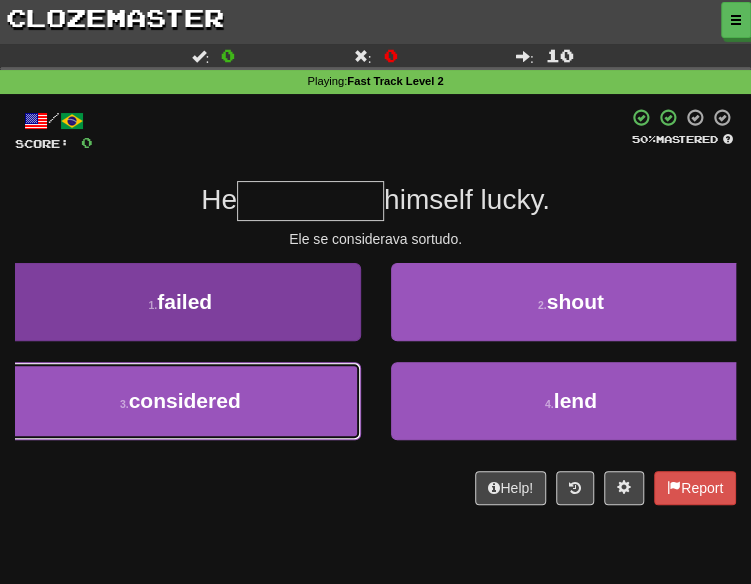 click on "3 .  considered" at bounding box center (180, 401) 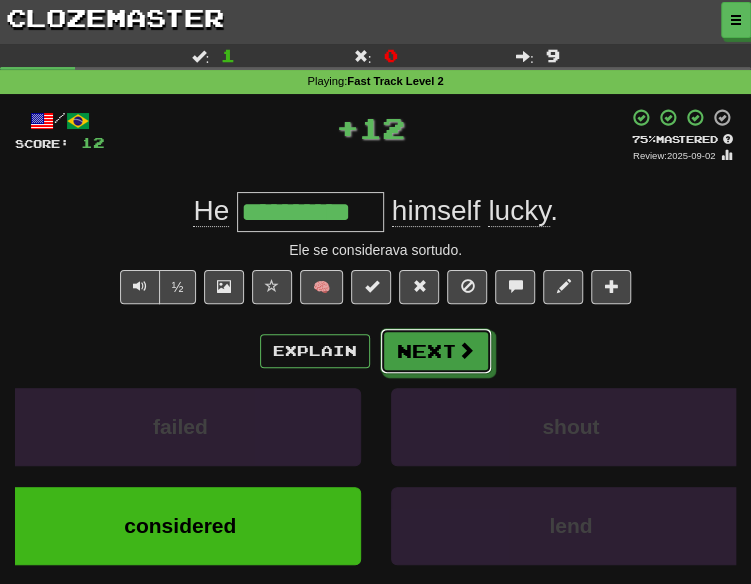 click on "Next" at bounding box center (436, 351) 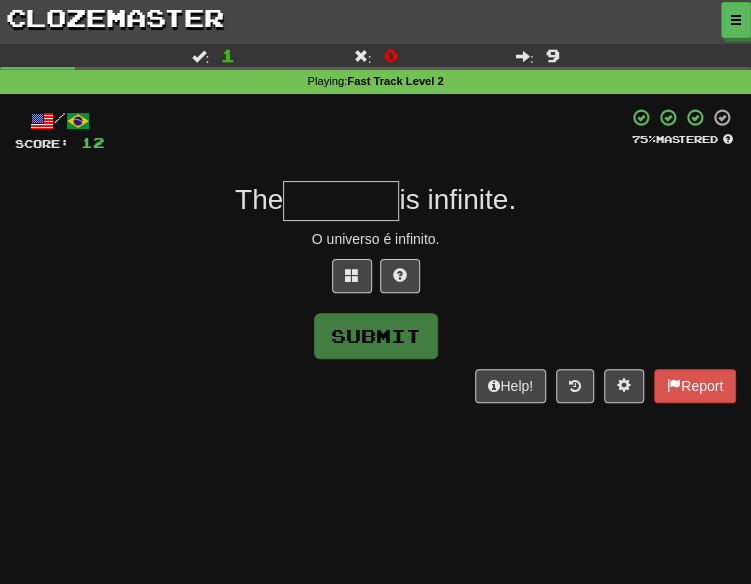 click at bounding box center (375, 281) 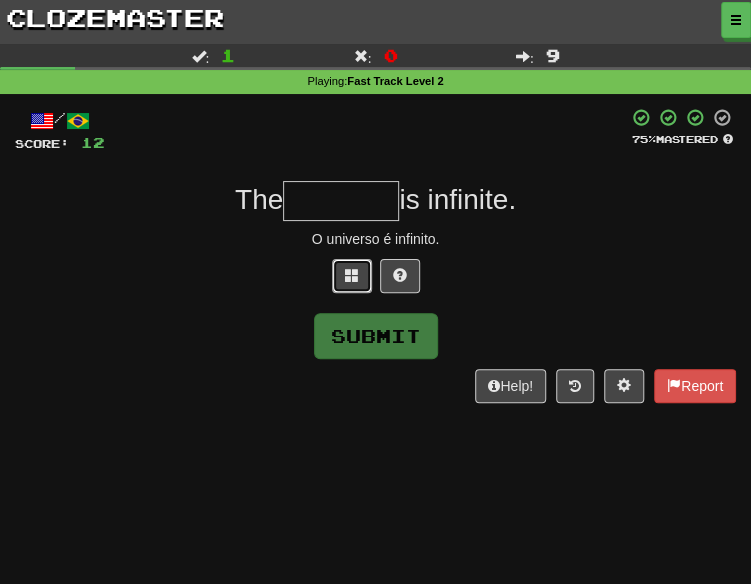 click at bounding box center [352, 276] 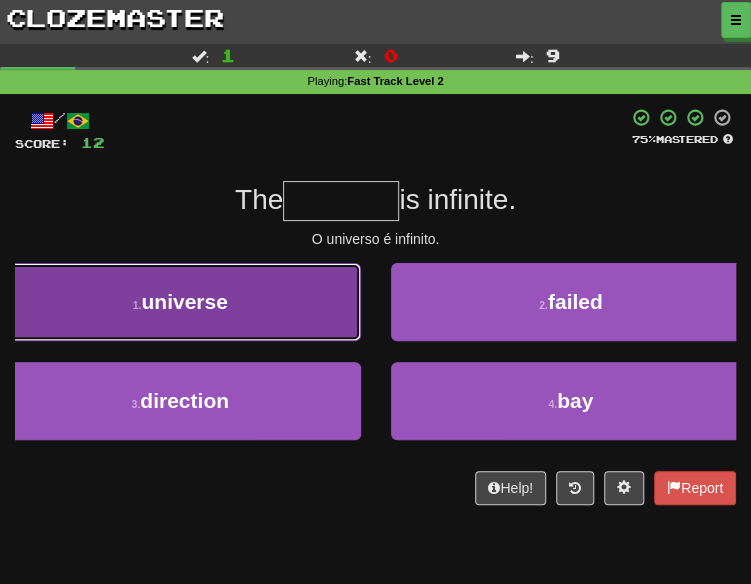 click on "1 .  universe" at bounding box center (180, 302) 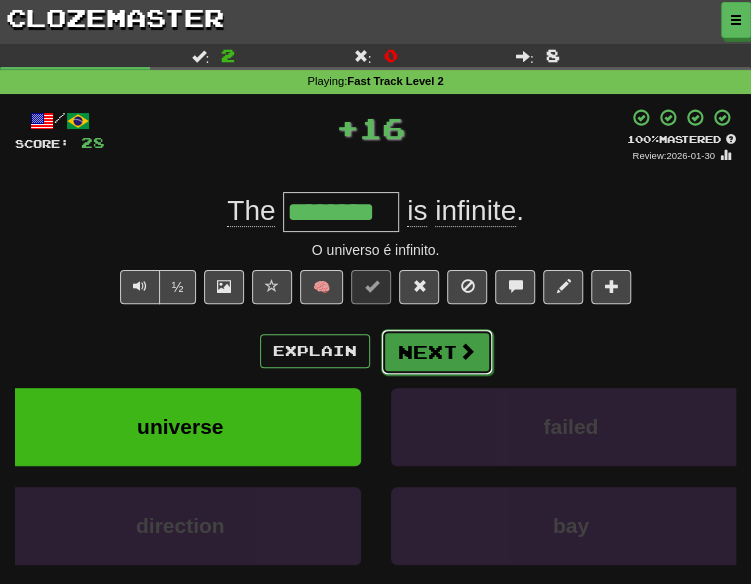 click on "Next" at bounding box center (437, 352) 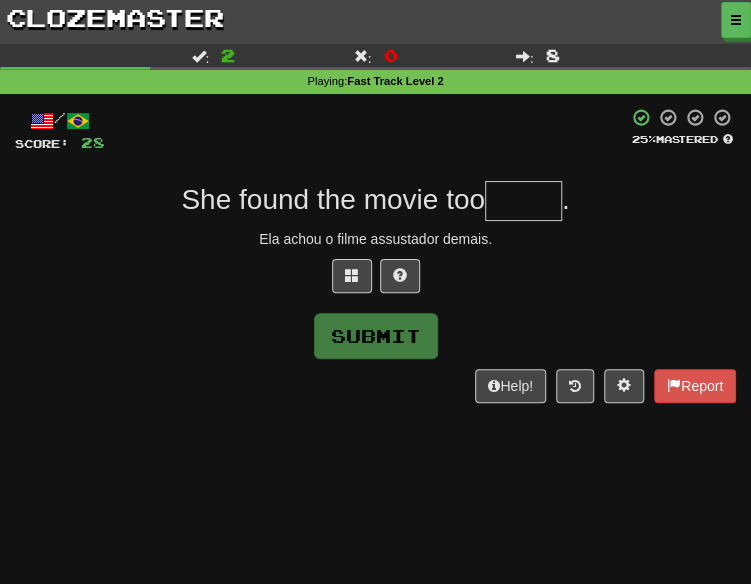 click at bounding box center (375, 281) 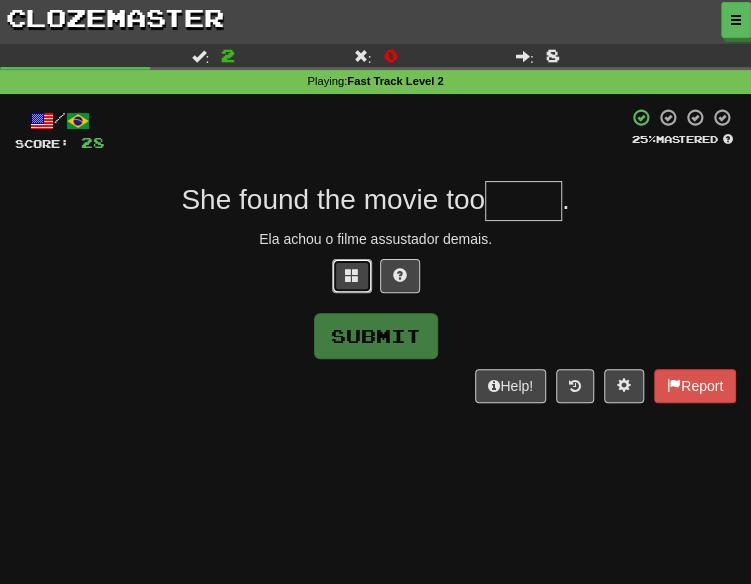 click at bounding box center (352, 276) 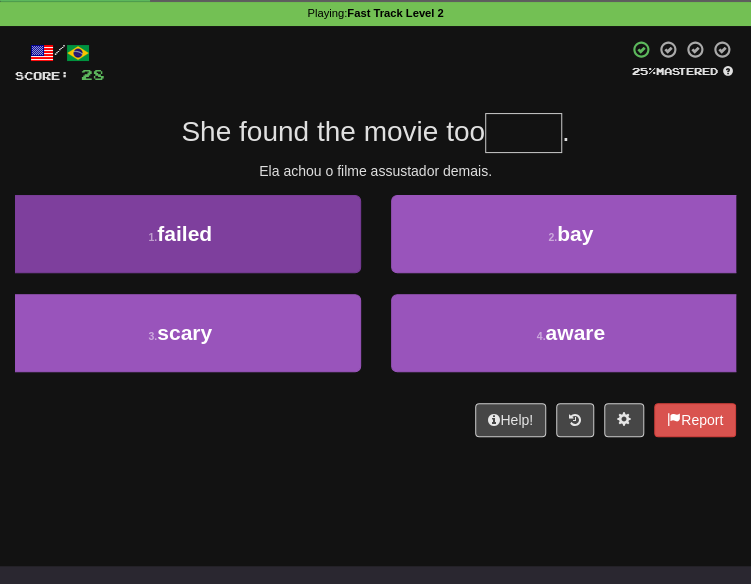 scroll, scrollTop: 100, scrollLeft: 0, axis: vertical 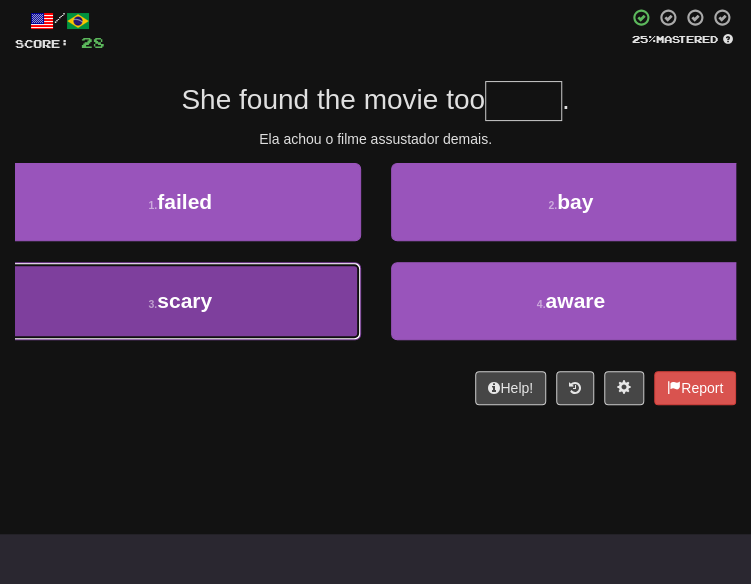 click on "3 .  scary" at bounding box center (180, 301) 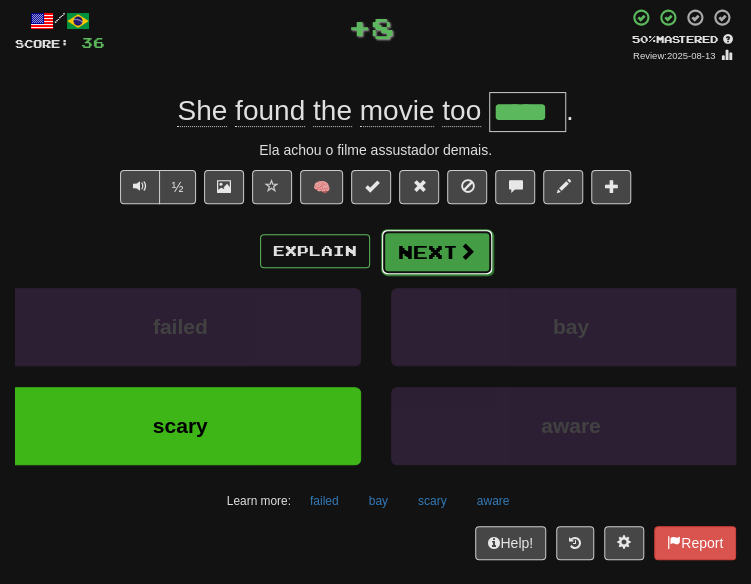 click on "Next" at bounding box center [437, 252] 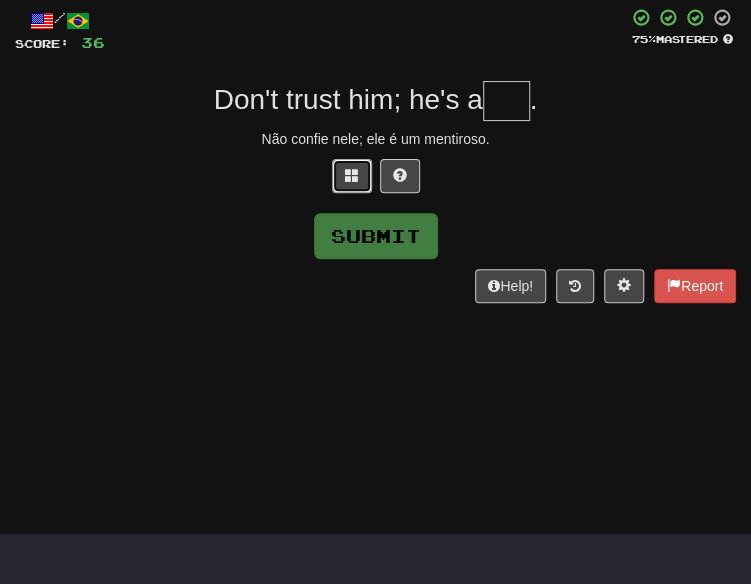 click at bounding box center [352, 176] 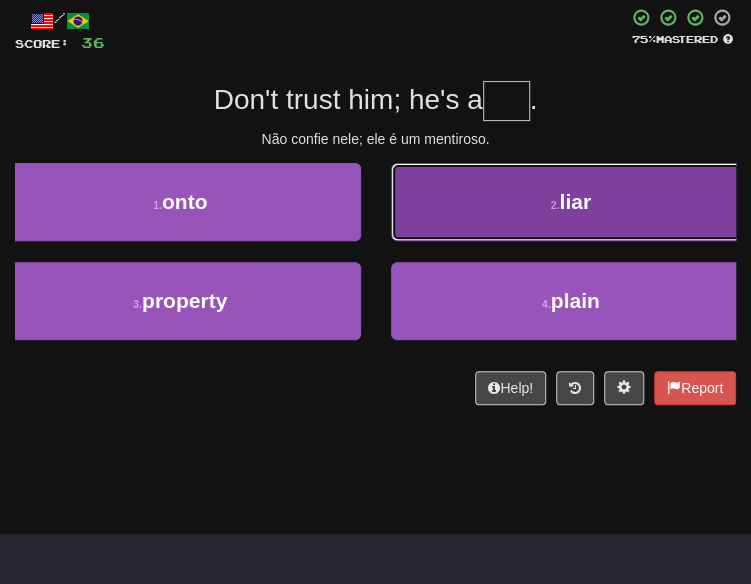 click on "2 .  liar" at bounding box center [571, 202] 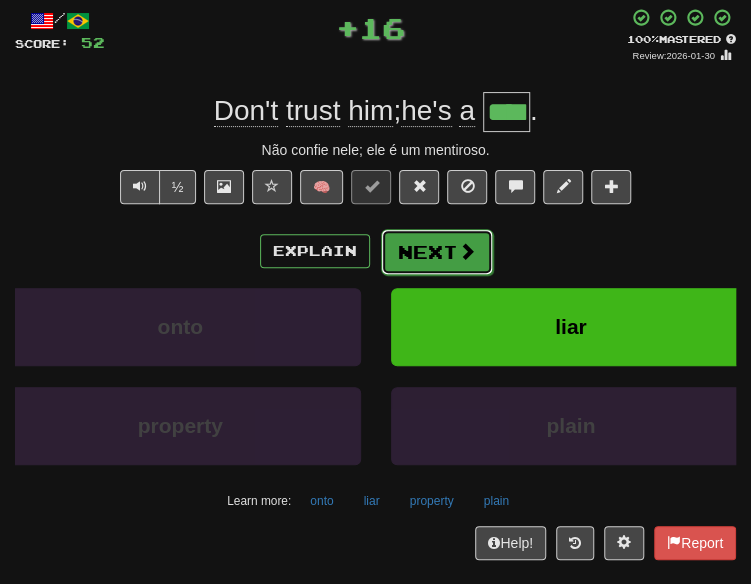 click at bounding box center [467, 251] 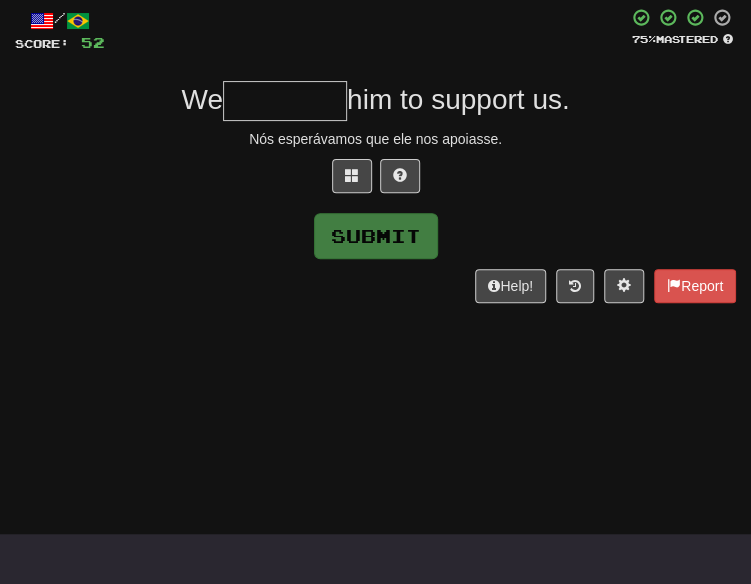 click at bounding box center (375, 181) 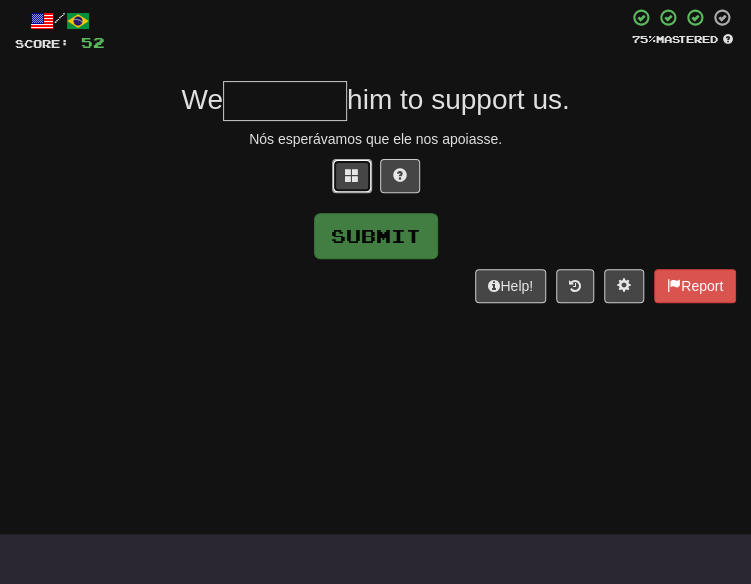 click at bounding box center [352, 176] 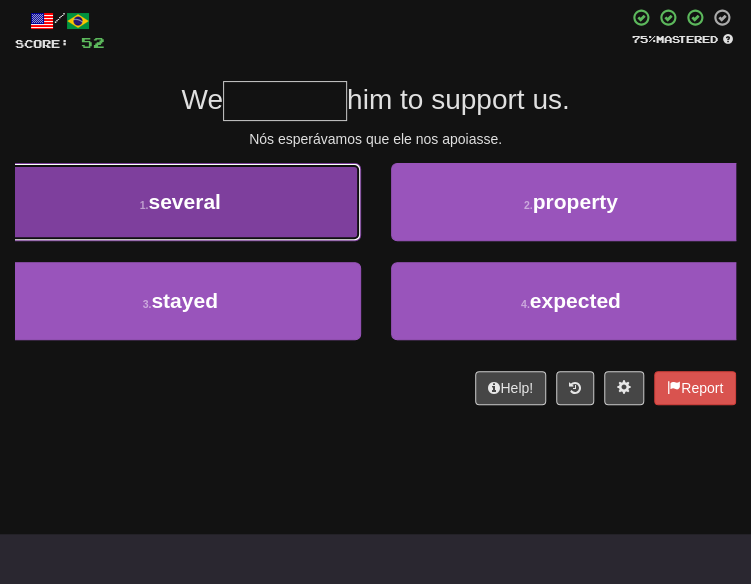 click on "1 .  several" at bounding box center (180, 202) 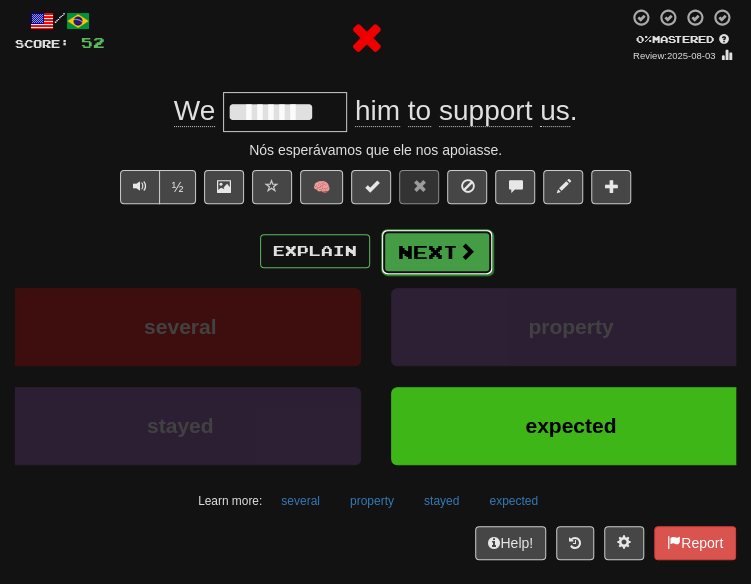 click at bounding box center (467, 251) 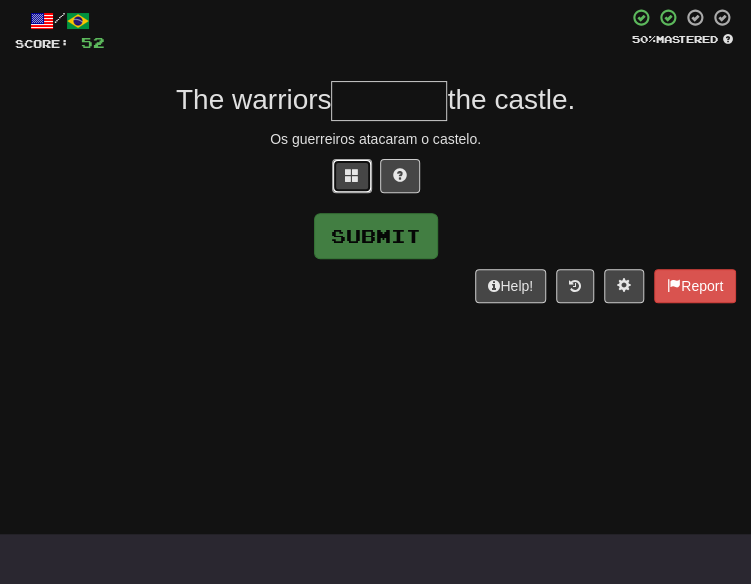 click at bounding box center (352, 176) 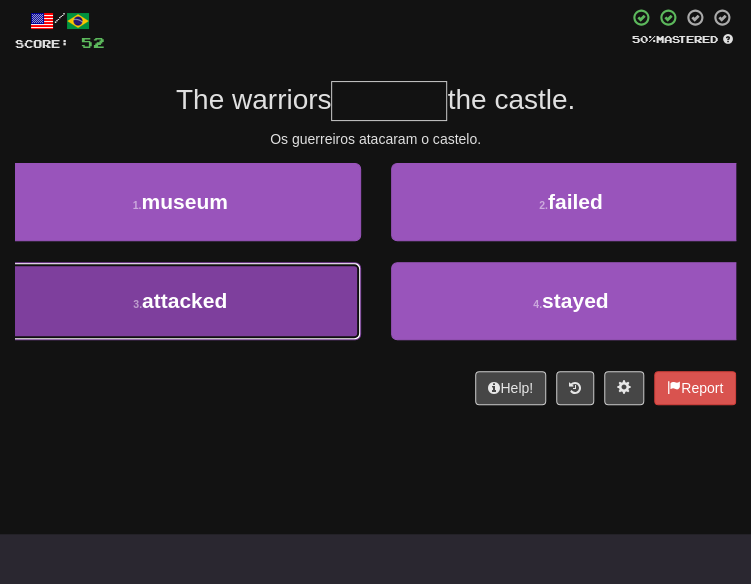 click on "3 .  attacked" at bounding box center (180, 301) 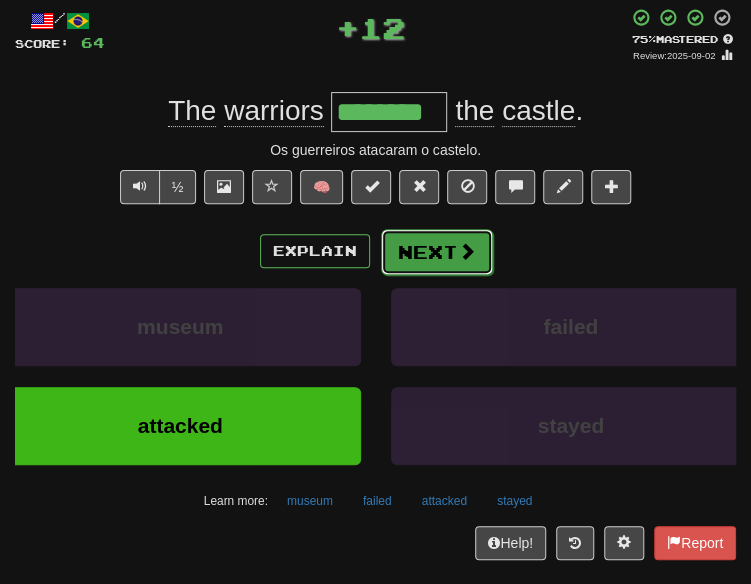 click at bounding box center [467, 251] 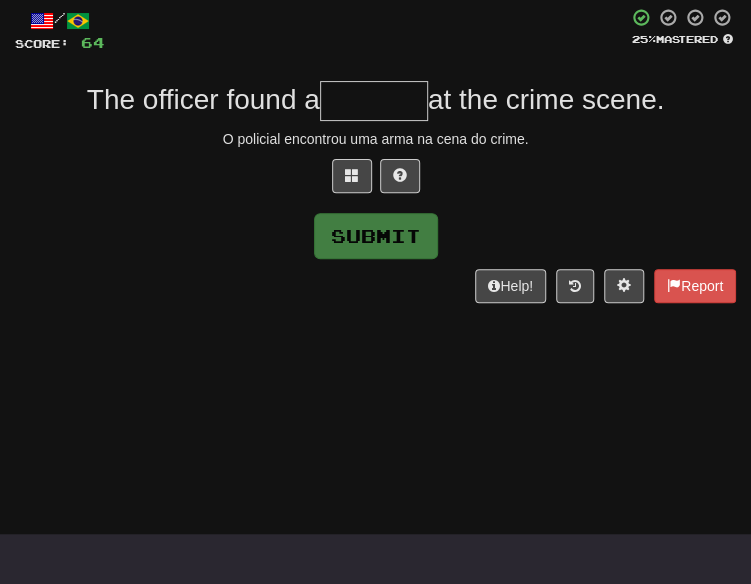click at bounding box center [375, 181] 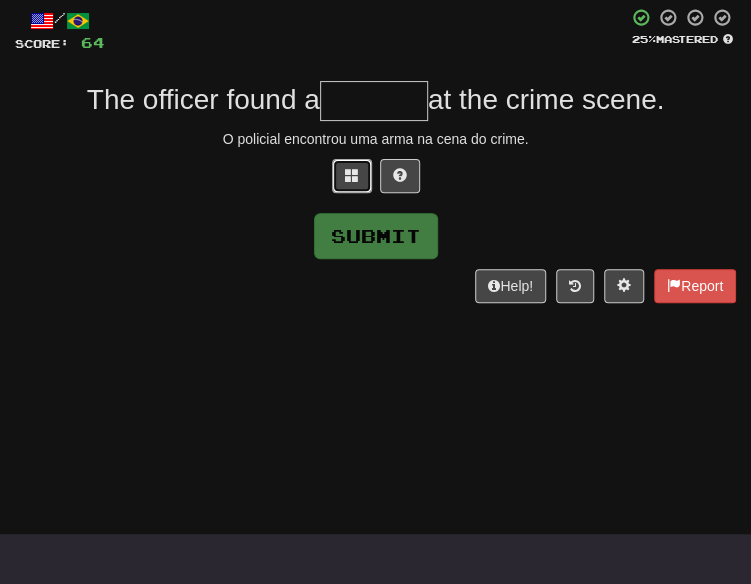 click at bounding box center (352, 176) 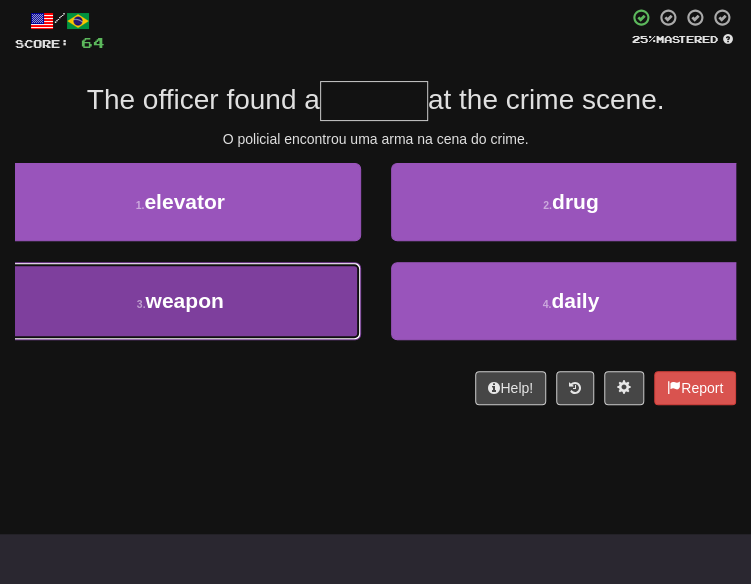 click on "3 .  weapon" at bounding box center (180, 301) 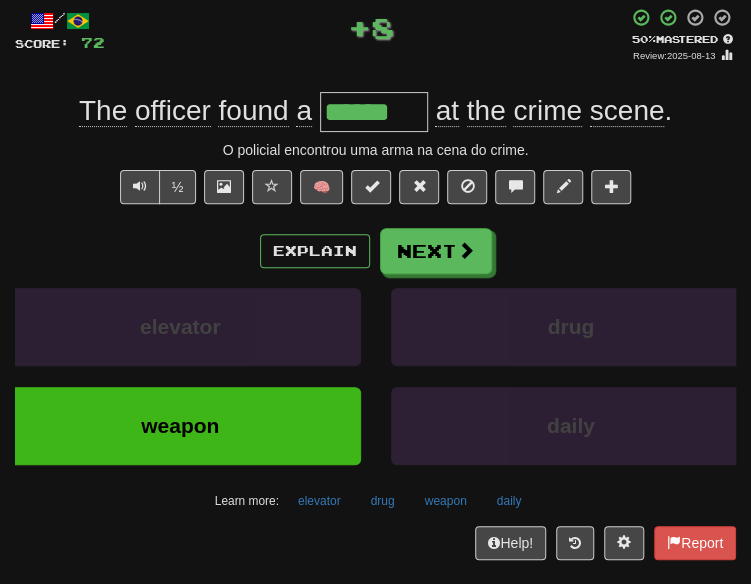 click on "Explain Next elevator drug weapon daily Learn more: elevator drug weapon daily" at bounding box center (375, 372) 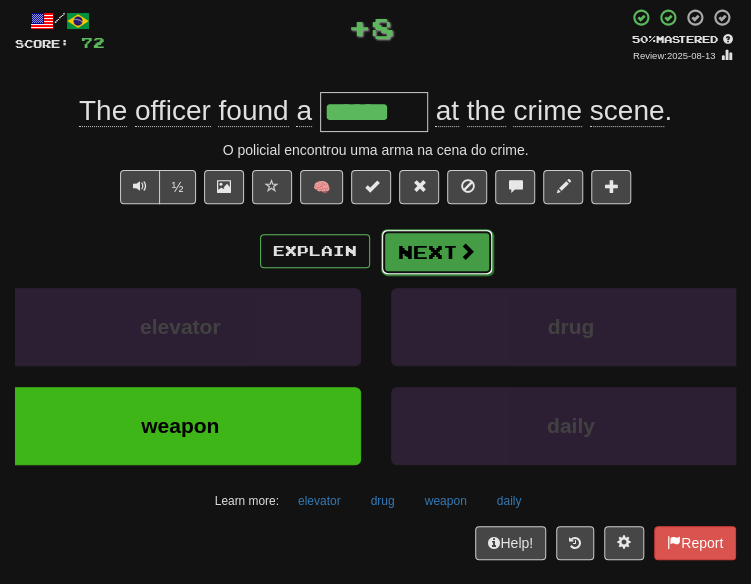 click on "Next" at bounding box center [437, 252] 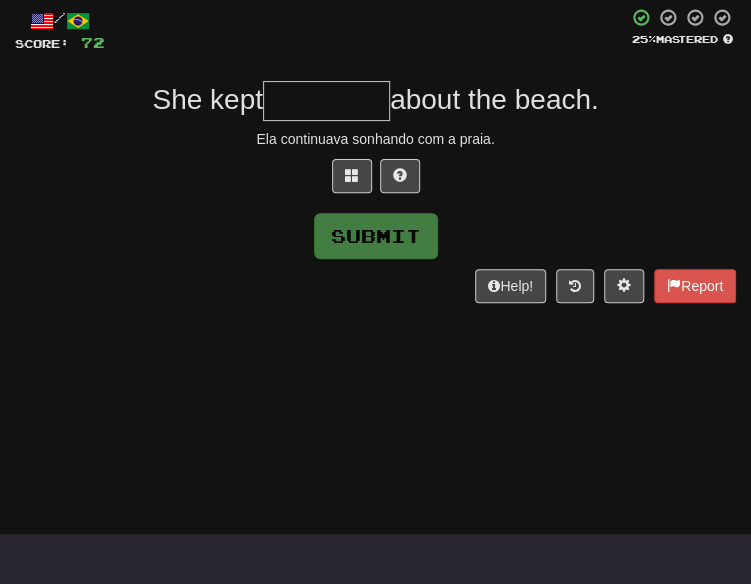 click at bounding box center [375, 181] 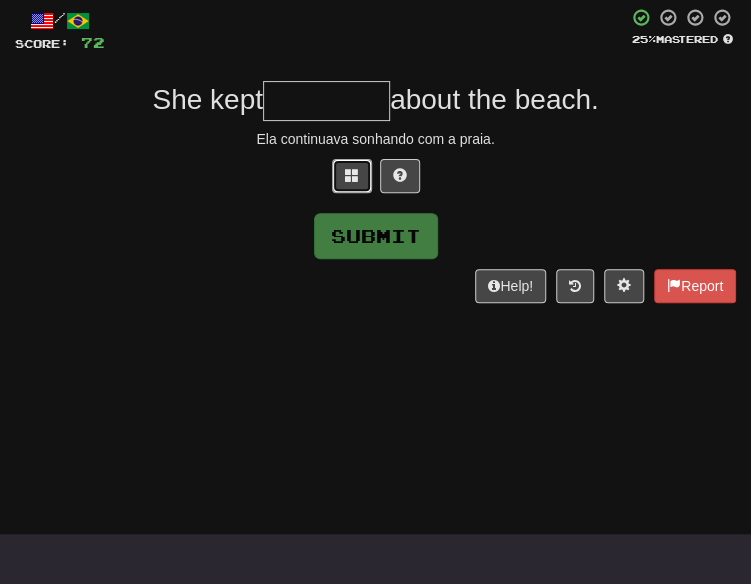click at bounding box center [352, 175] 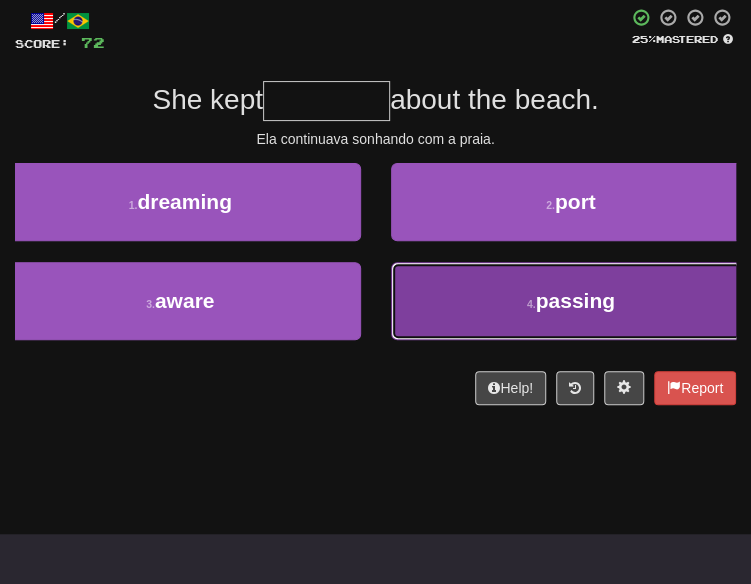 click on "4 .  passing" at bounding box center [571, 301] 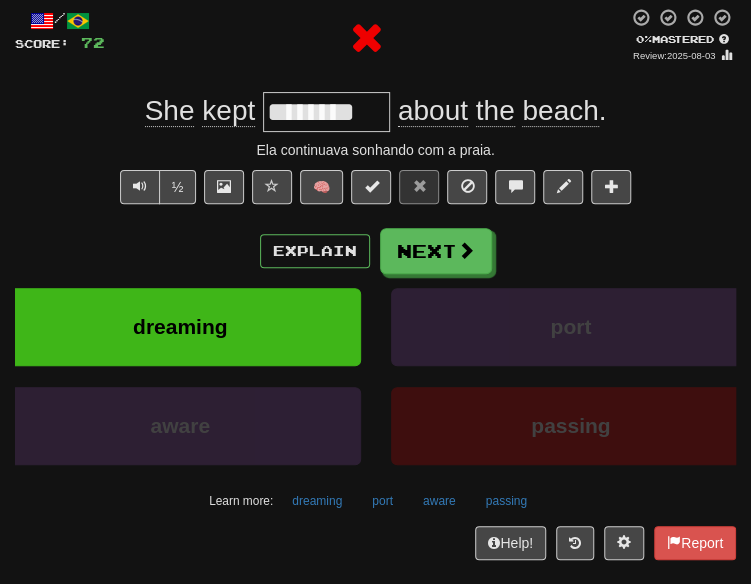 click on "Explain Next dreaming port aware passing Learn more: dreaming port aware passing" at bounding box center [375, 372] 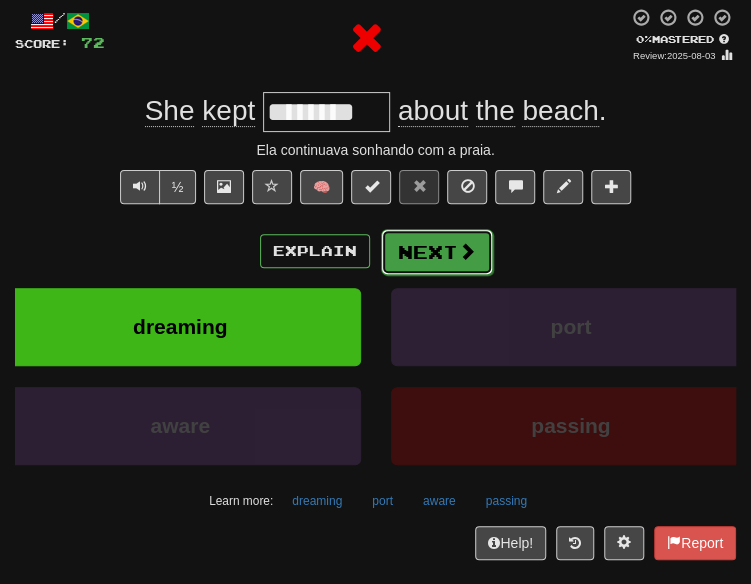 click at bounding box center (467, 251) 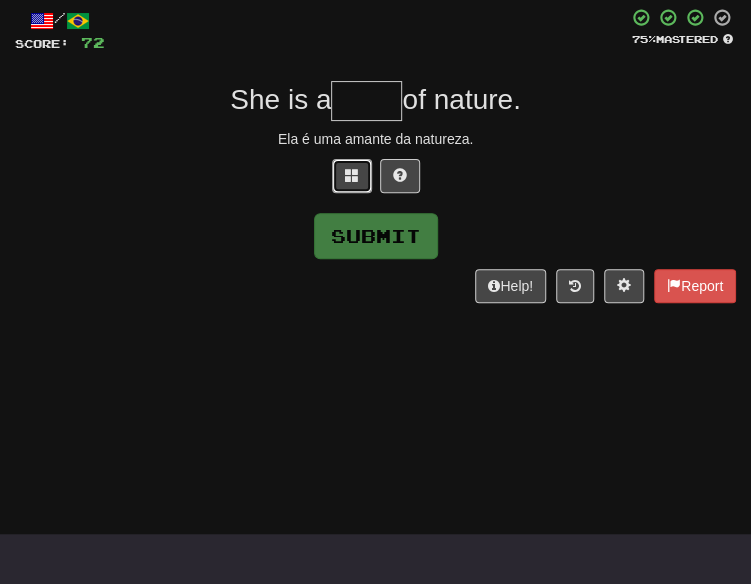 click at bounding box center (352, 176) 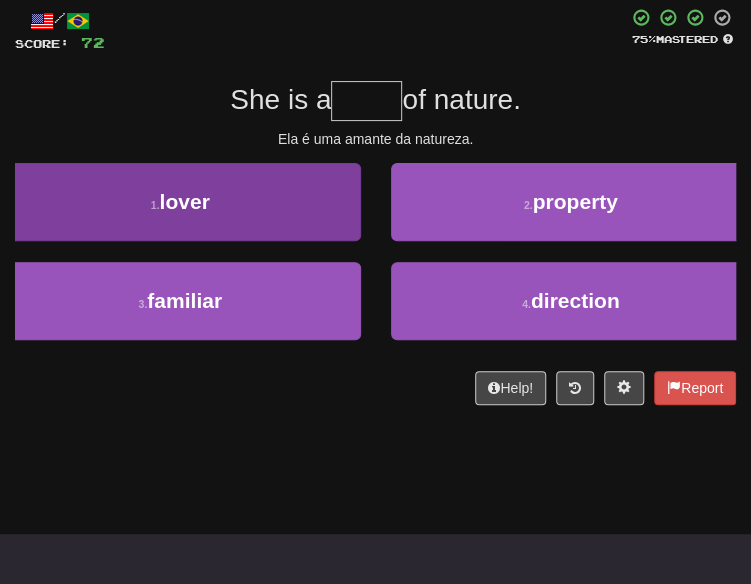 drag, startPoint x: 310, startPoint y: 155, endPoint x: 325, endPoint y: 172, distance: 22.671568 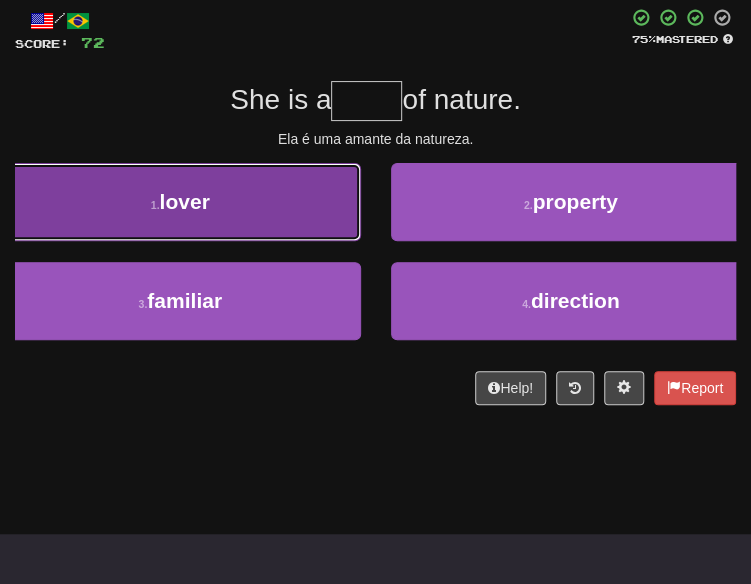 click on "1 .  lover" at bounding box center [180, 202] 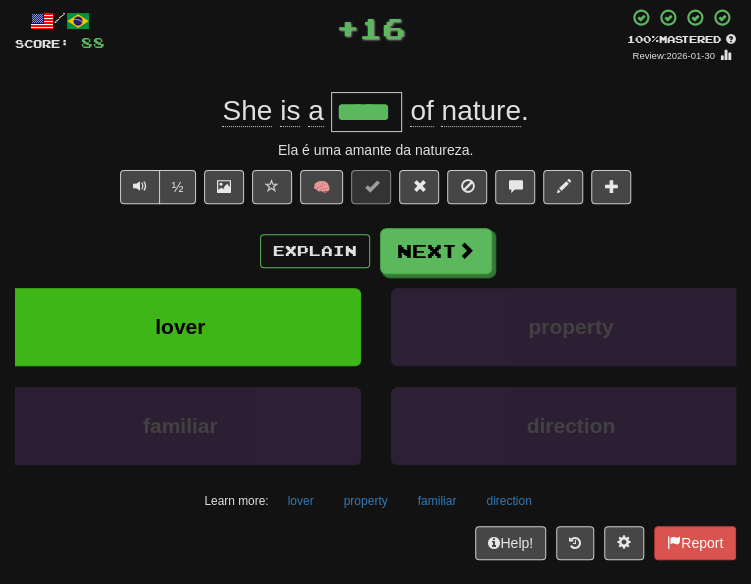 click on "1 .  salt" at bounding box center [375, 284] 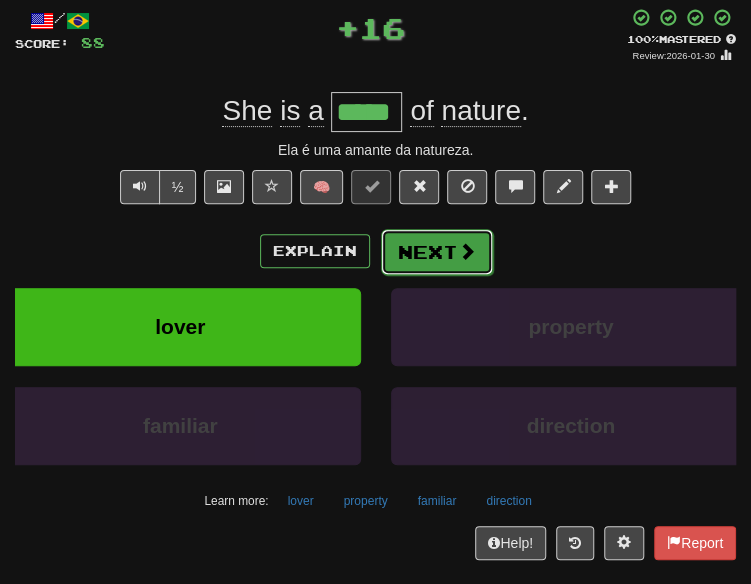 click on "Next" at bounding box center [437, 252] 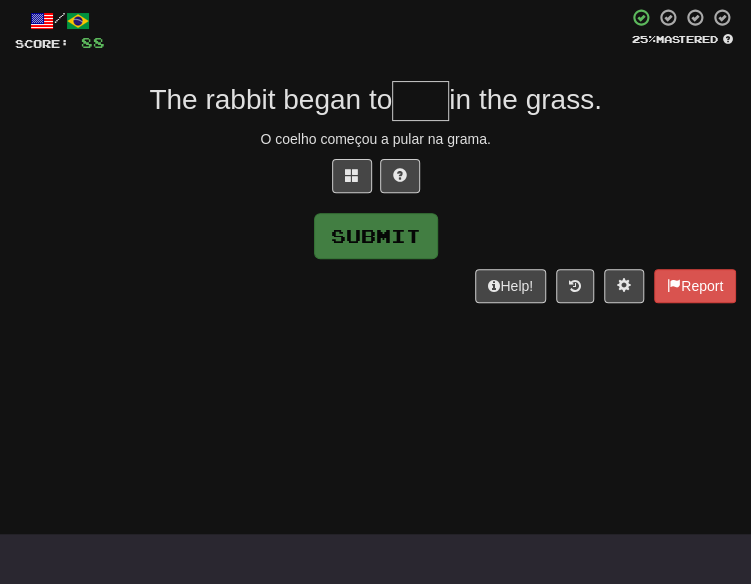 click on "/  Score:   88 25 %  Mastered The rabbit began to   in the grass. O coelho começou a pular na grama. Submit  Help!  Report" at bounding box center (375, 155) 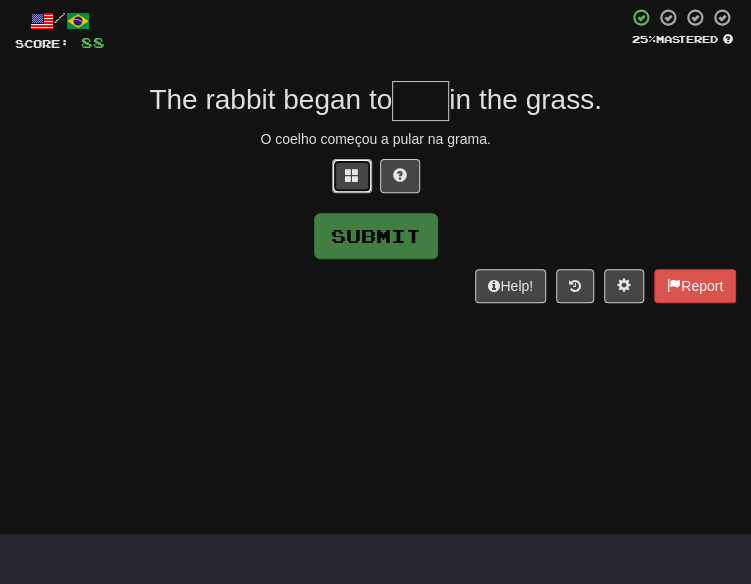 click at bounding box center [352, 176] 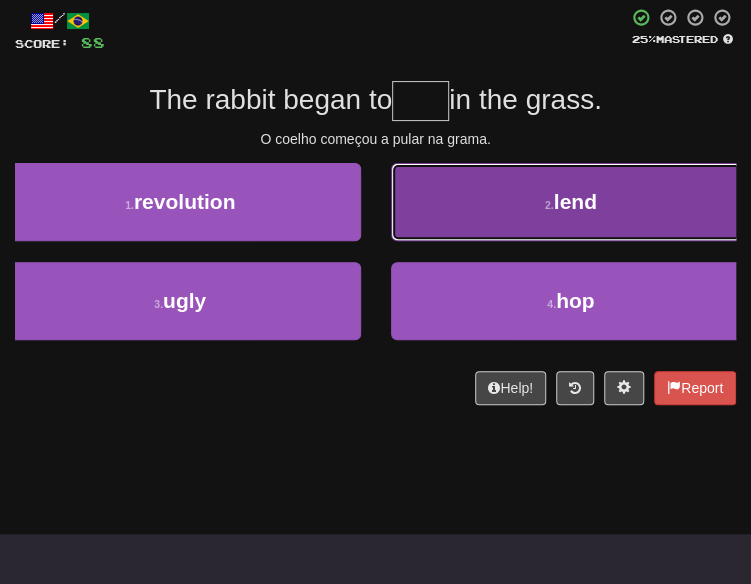 click on "2 .  lend" at bounding box center (571, 202) 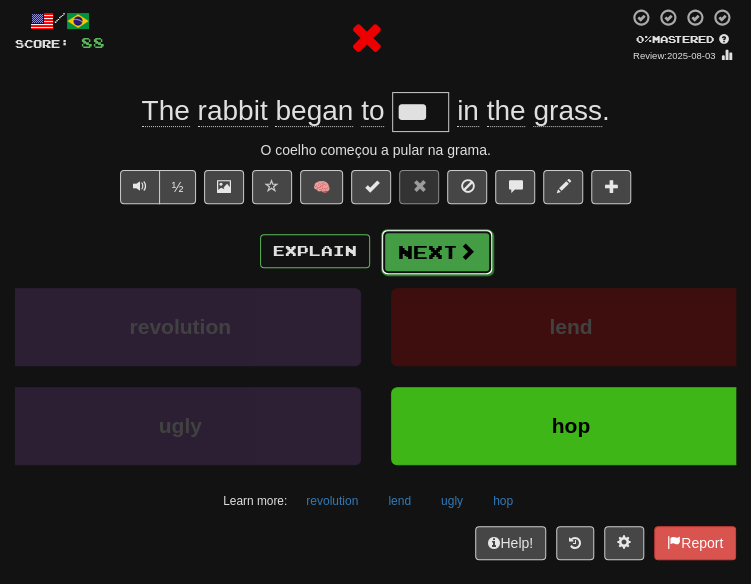 click on "Next" at bounding box center (437, 252) 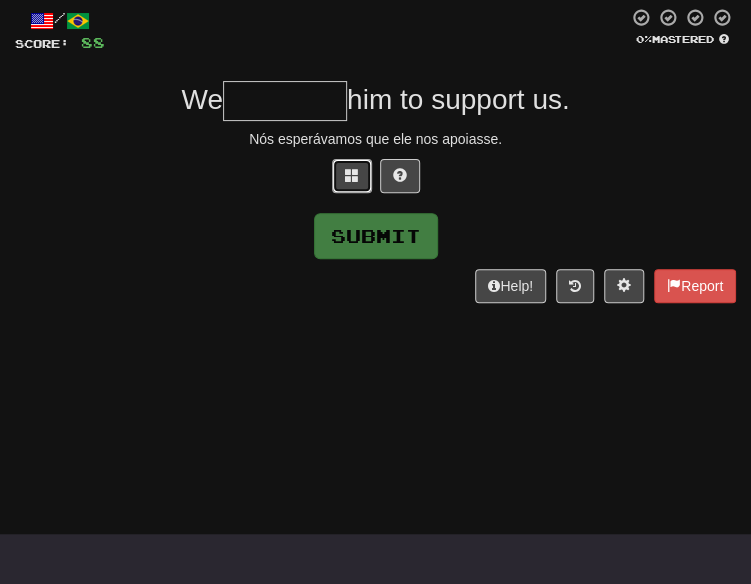 click at bounding box center (352, 176) 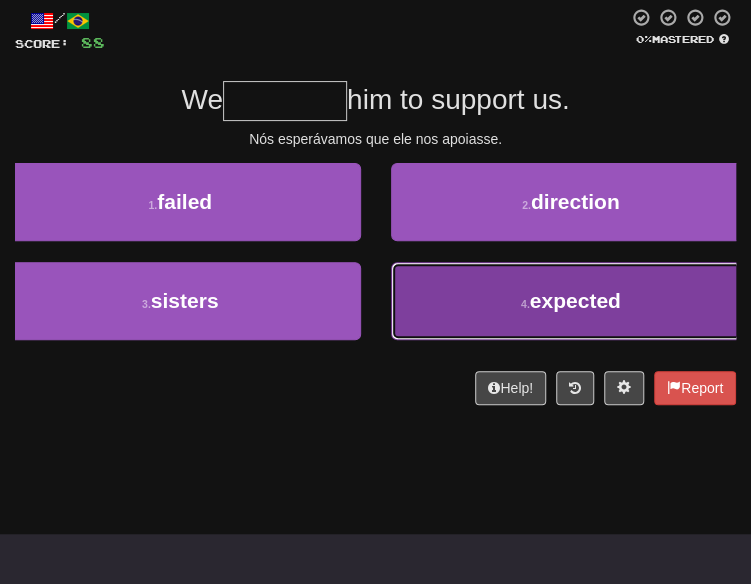 click on "4 ." at bounding box center (525, 304) 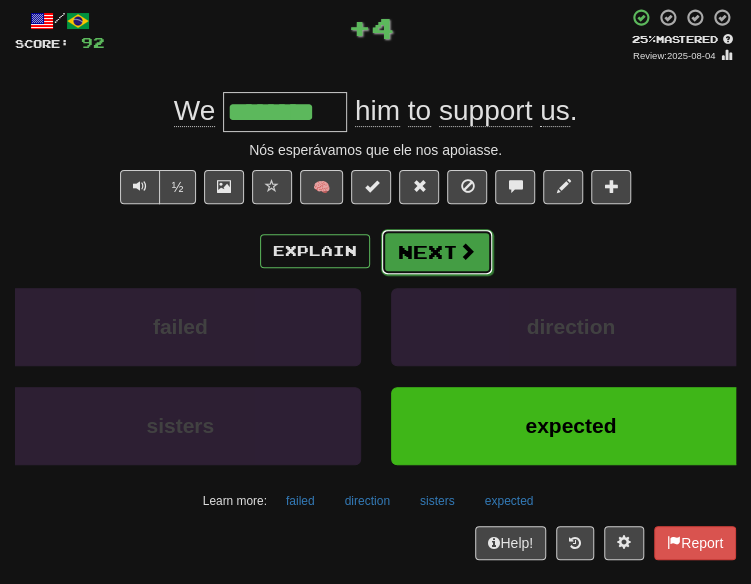 click on "Next" at bounding box center [437, 252] 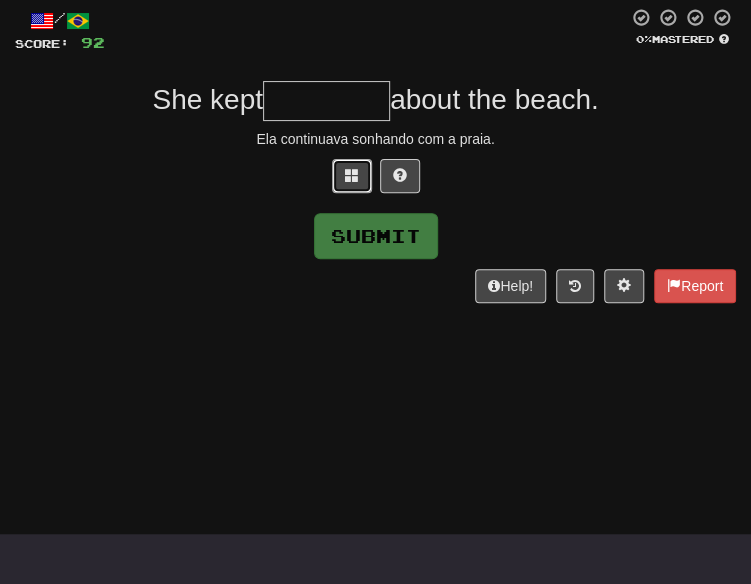 click at bounding box center [352, 176] 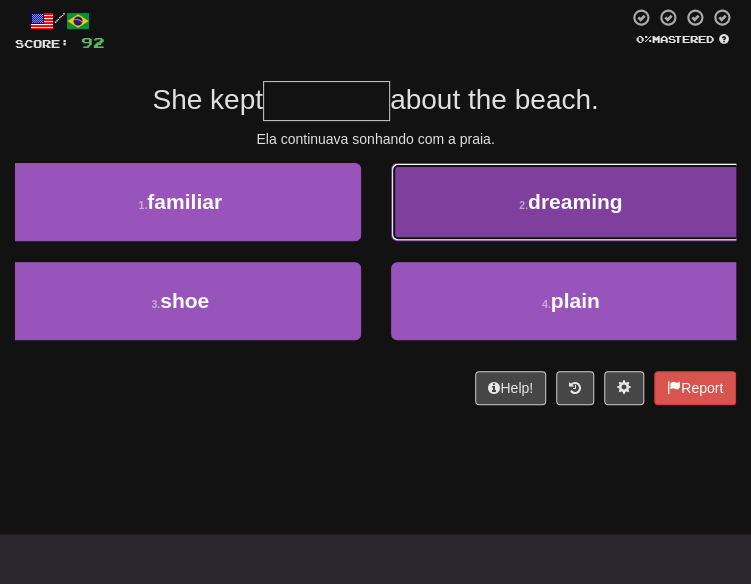 click on "2 .  dreaming" at bounding box center (571, 202) 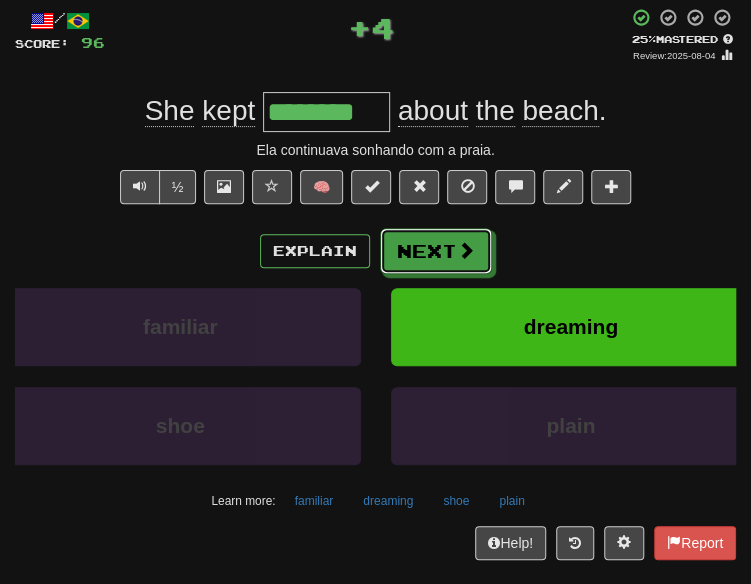 click on "Next" at bounding box center [436, 251] 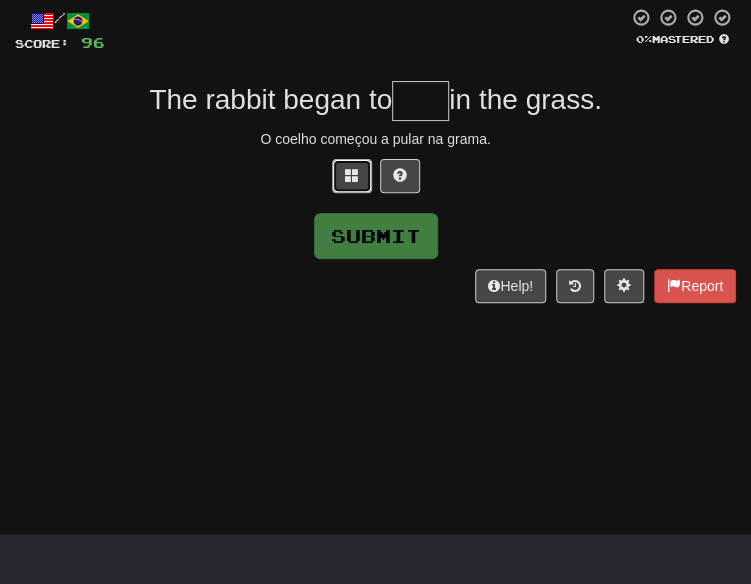 click at bounding box center (352, 175) 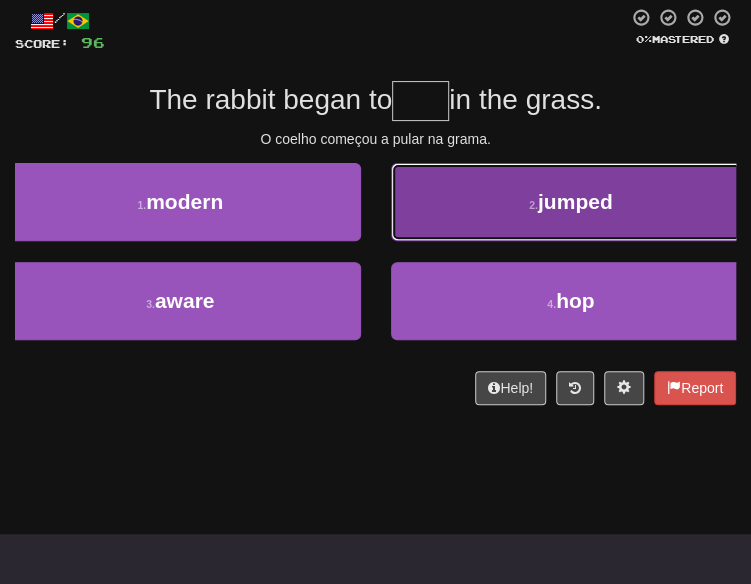 click on "2 .  jumped" at bounding box center (571, 202) 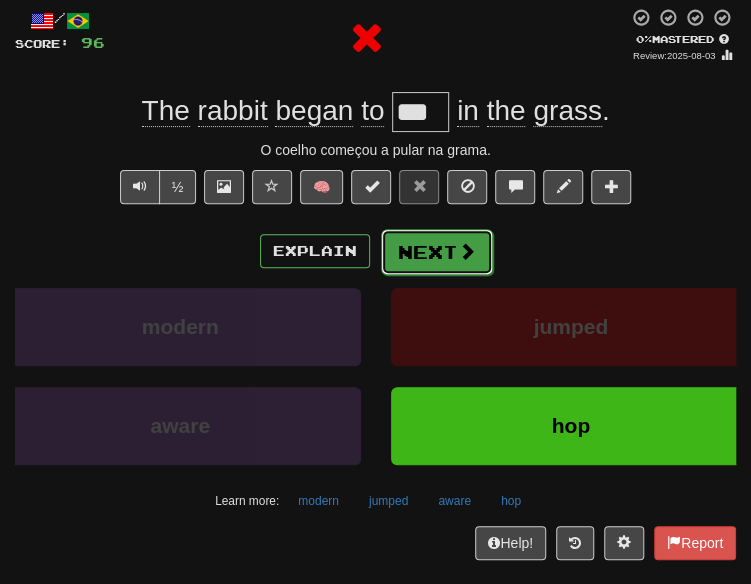 click on "Next" at bounding box center [437, 252] 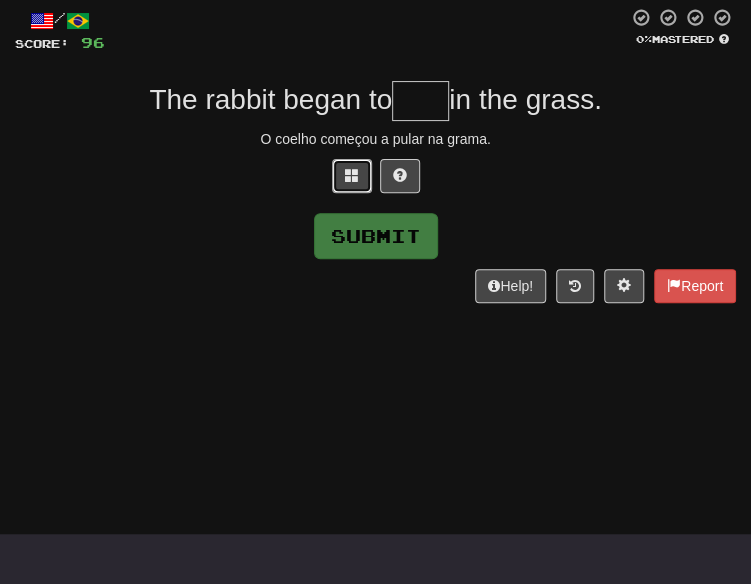 click at bounding box center (352, 176) 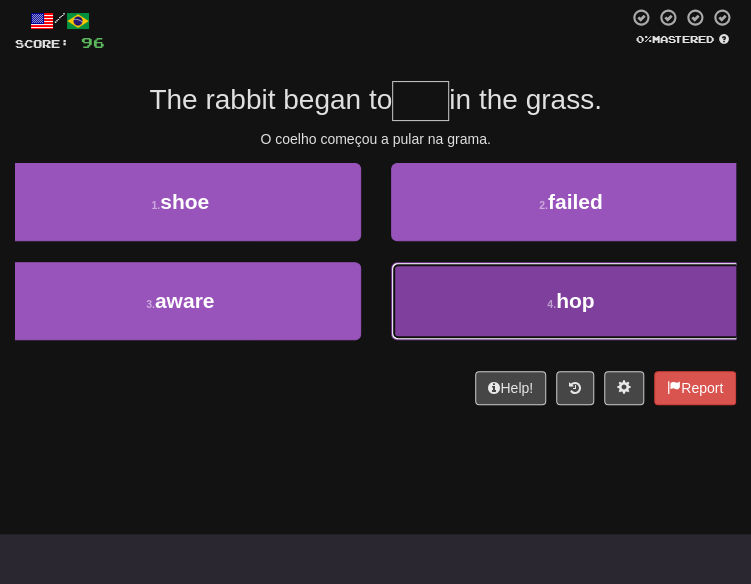 click on "4 .  hop" at bounding box center [571, 301] 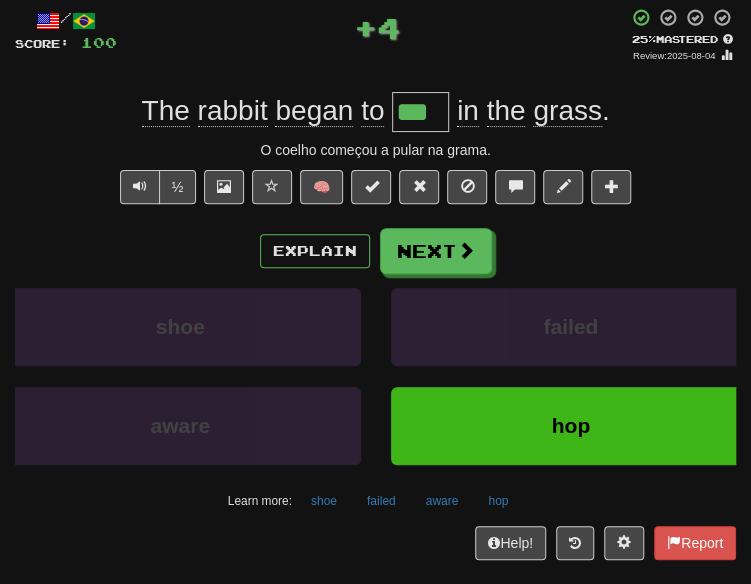 click on "Explain Next shoe failed aware hop Learn more: shoe failed aware hop" at bounding box center (375, 372) 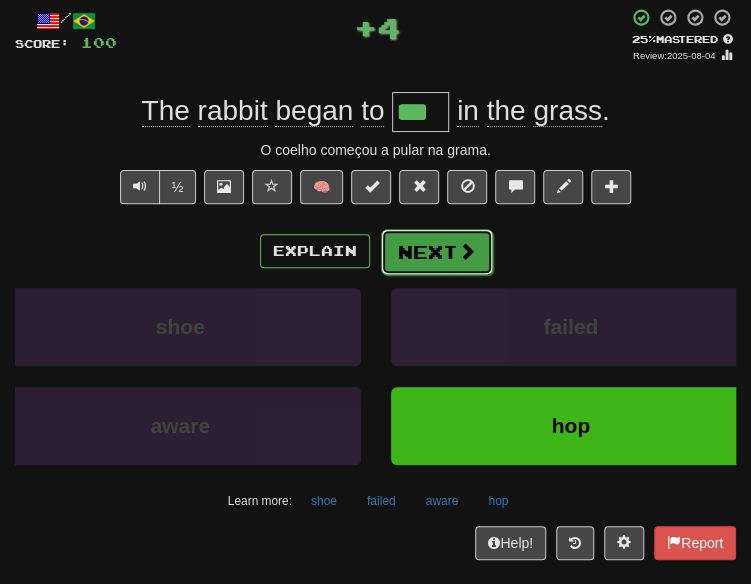click at bounding box center [467, 251] 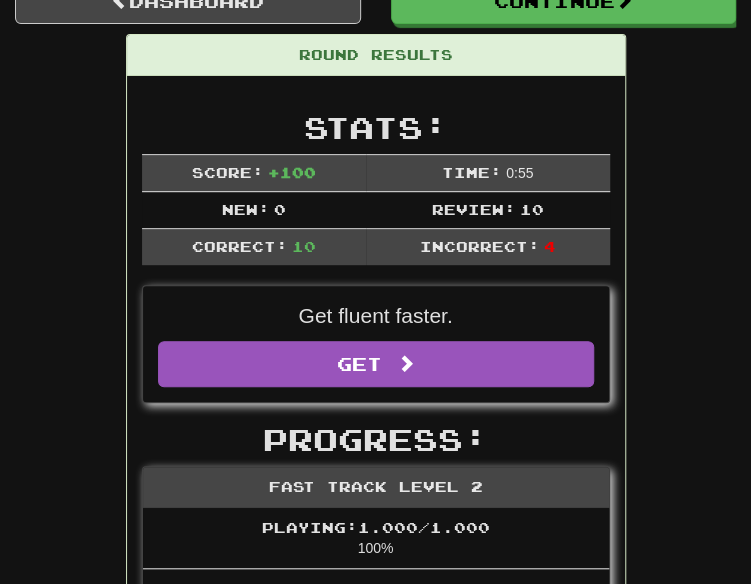 scroll, scrollTop: 188, scrollLeft: 0, axis: vertical 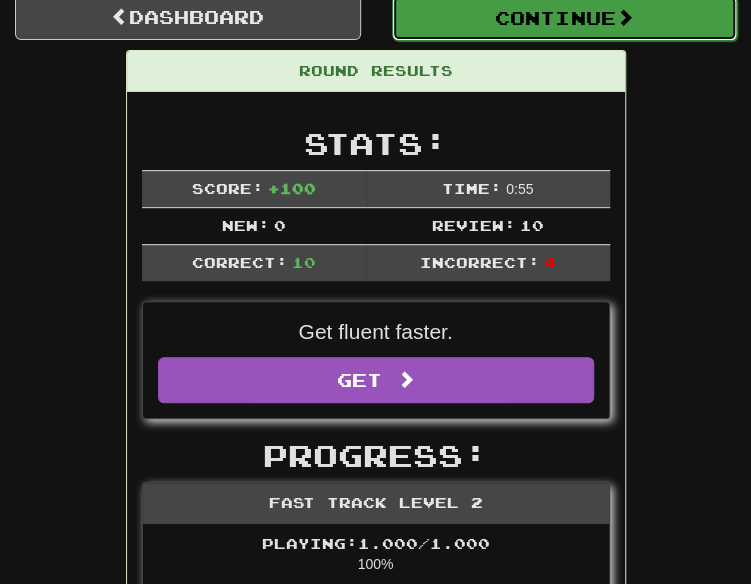 click on "Continue" at bounding box center (565, 18) 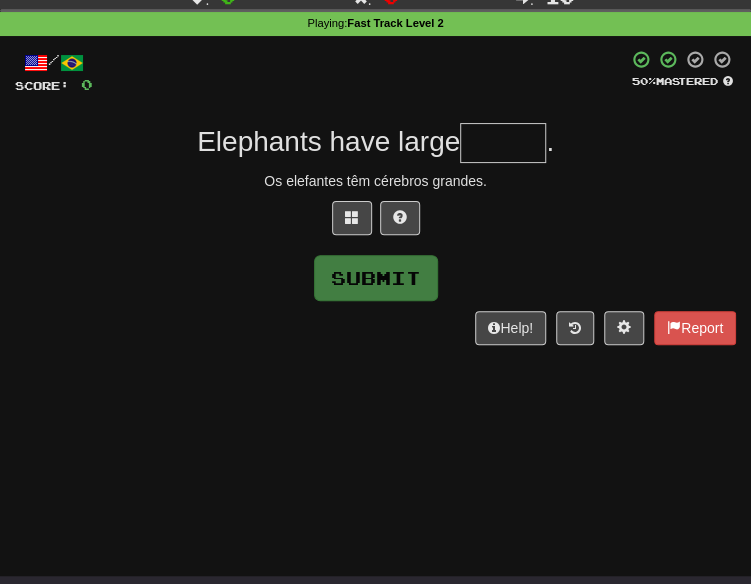 scroll, scrollTop: 0, scrollLeft: 0, axis: both 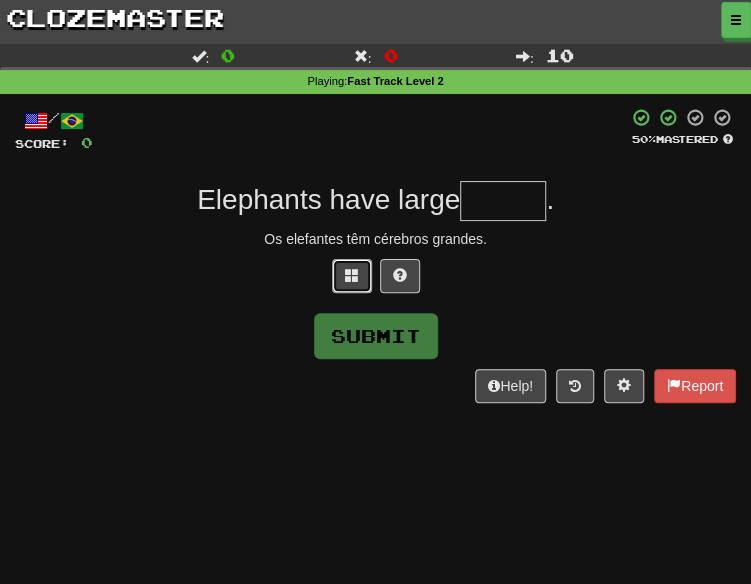 drag, startPoint x: 346, startPoint y: 269, endPoint x: 346, endPoint y: 280, distance: 11 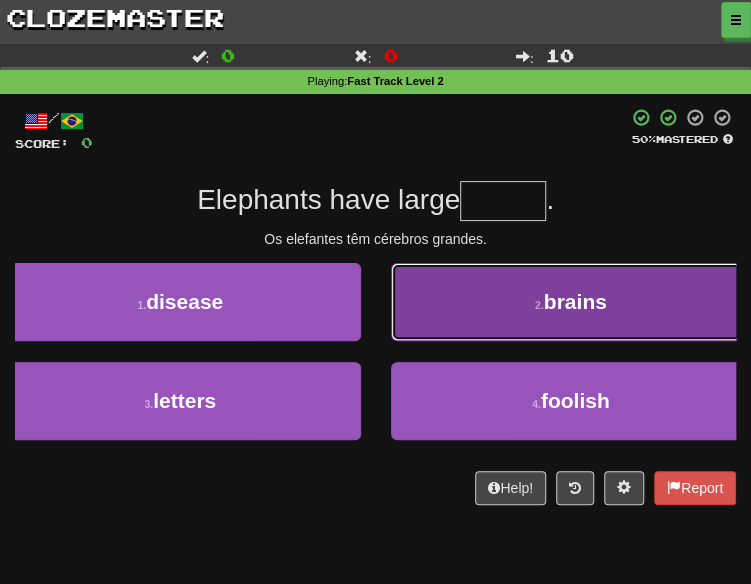 click on "2 .  brains" at bounding box center (571, 302) 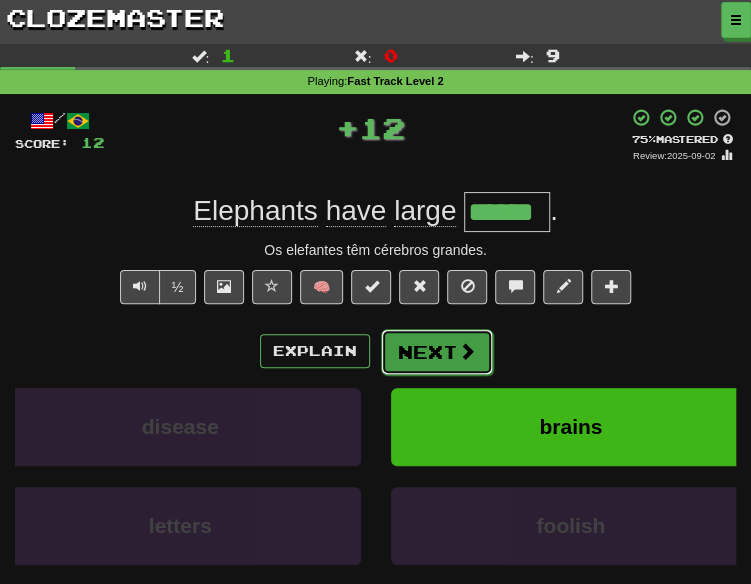 click on "Next" at bounding box center (437, 352) 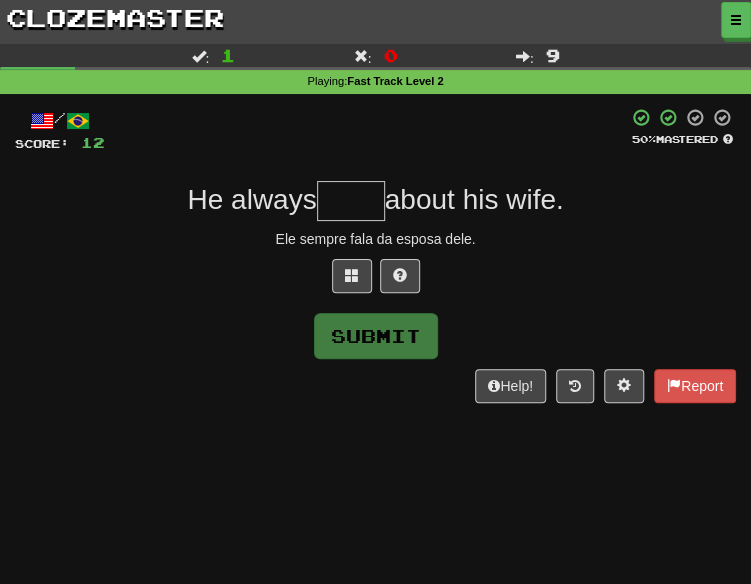 click at bounding box center (375, 281) 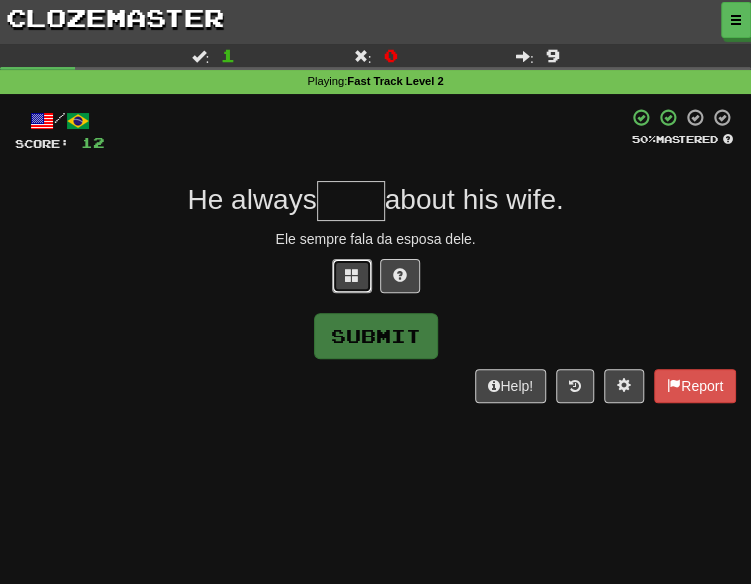 click at bounding box center (352, 276) 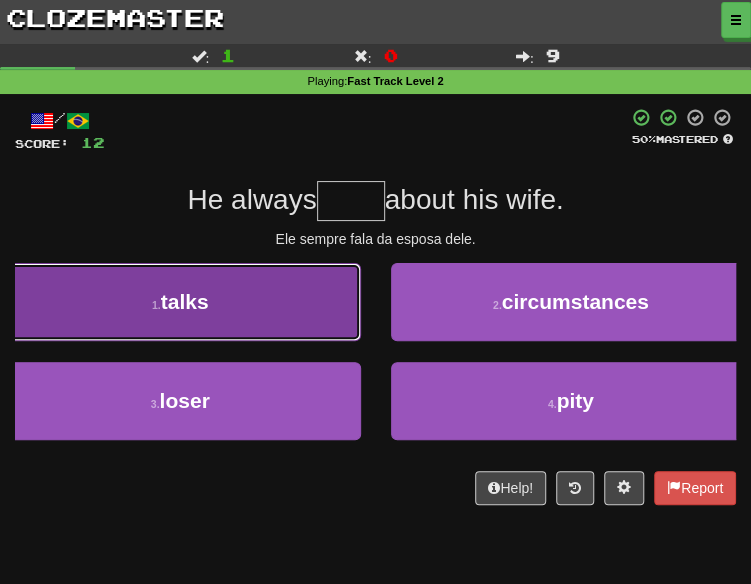 click on "1 .  talks" at bounding box center (180, 302) 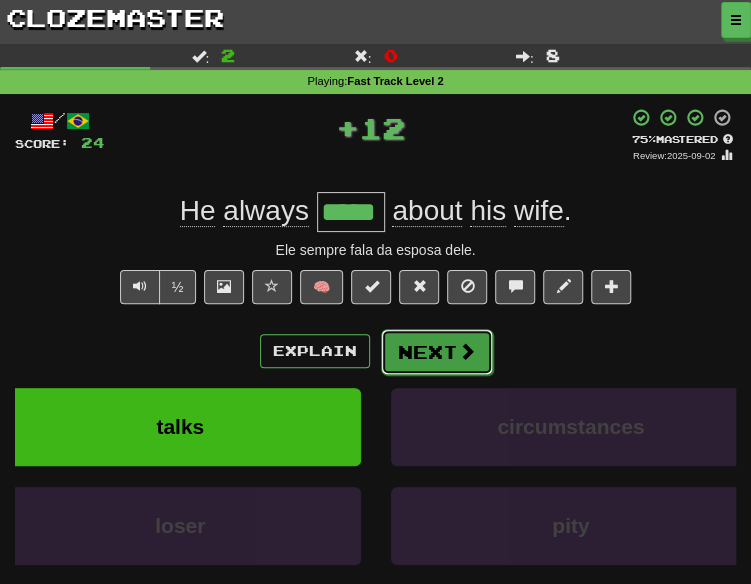 click on "Next" at bounding box center [437, 352] 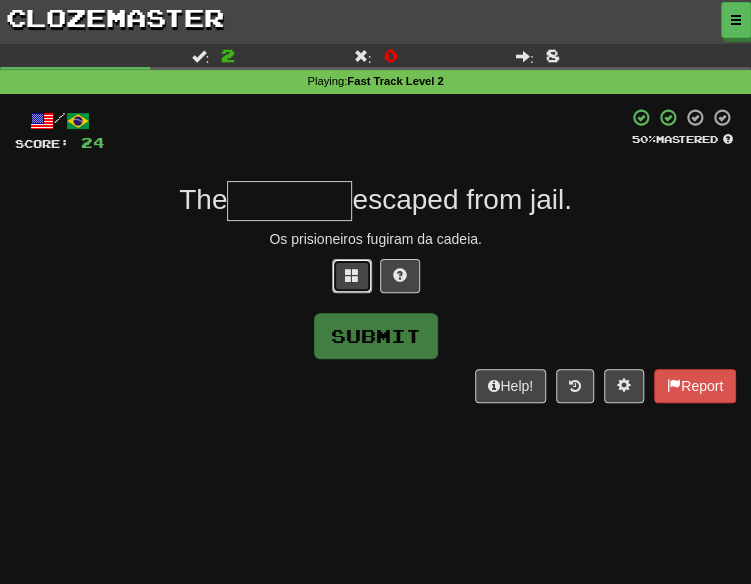 click at bounding box center [352, 275] 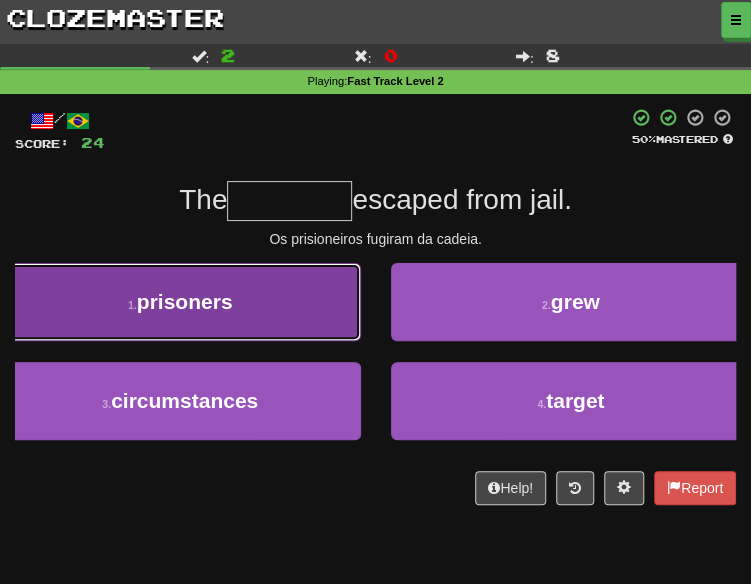 click on "prisoners" at bounding box center [185, 301] 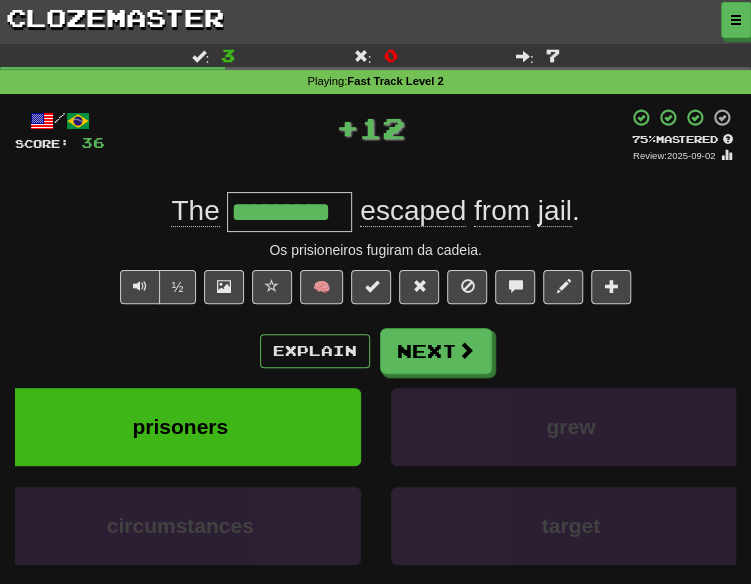 click on "/  Score:   88 25 %  Mastered The   escaped   from   jail . Os prisioneiros fugiram da cadeia. ½ 🧠 Explain Next prisoners grew circumstances target Learn more: prisoners grew circumstances target  Help!  Report" at bounding box center (375, 384) 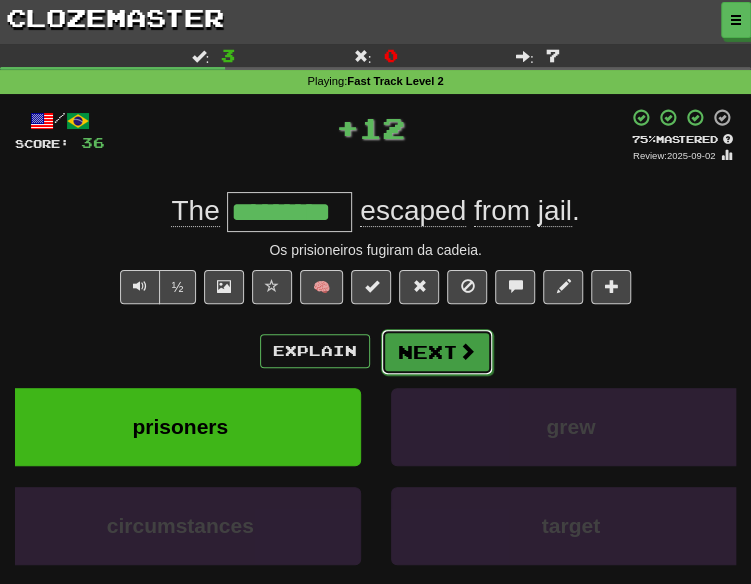 click on "Next" at bounding box center (437, 352) 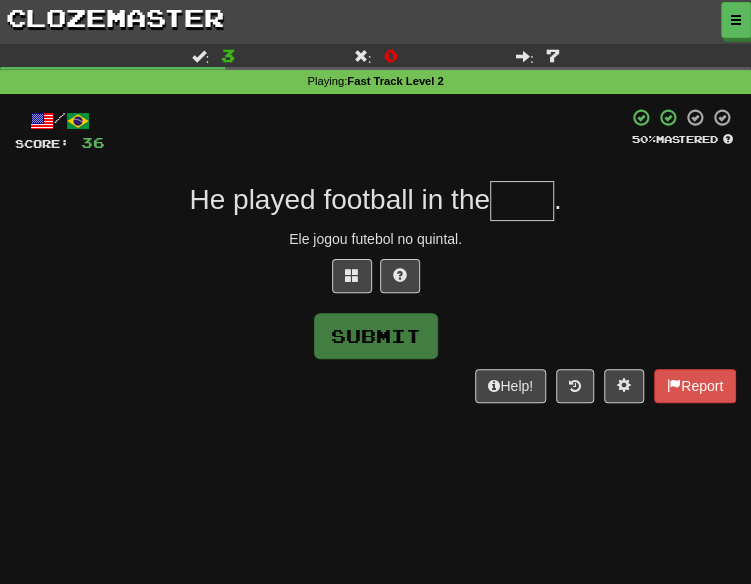 click at bounding box center [375, 281] 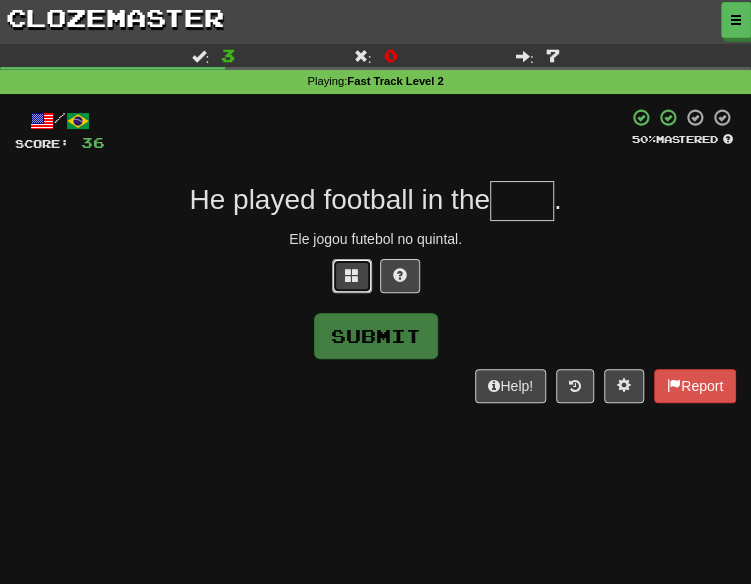 click at bounding box center (352, 276) 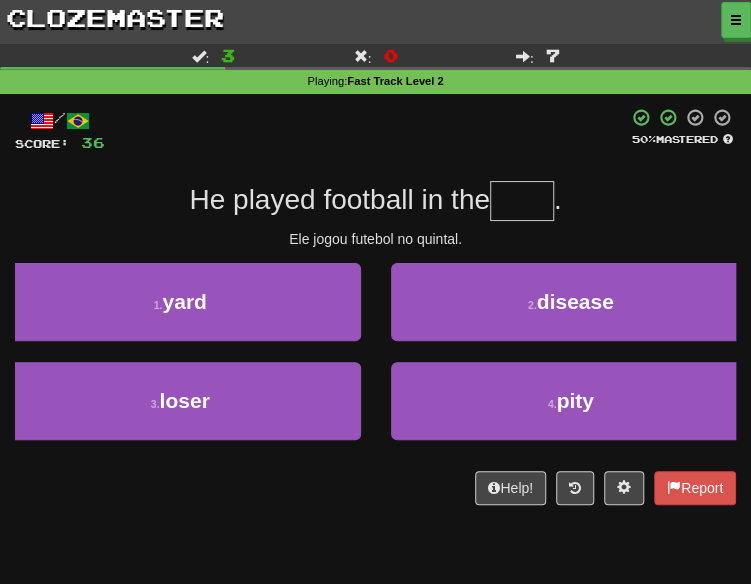 click on "/  Score:   36 50 %  Mastered He played football in the  . Ele jogou futebol no quintal. 1 .  yard 2 .  disease 3 .  loser 4 .  pity  Help!  Report" at bounding box center [375, 306] 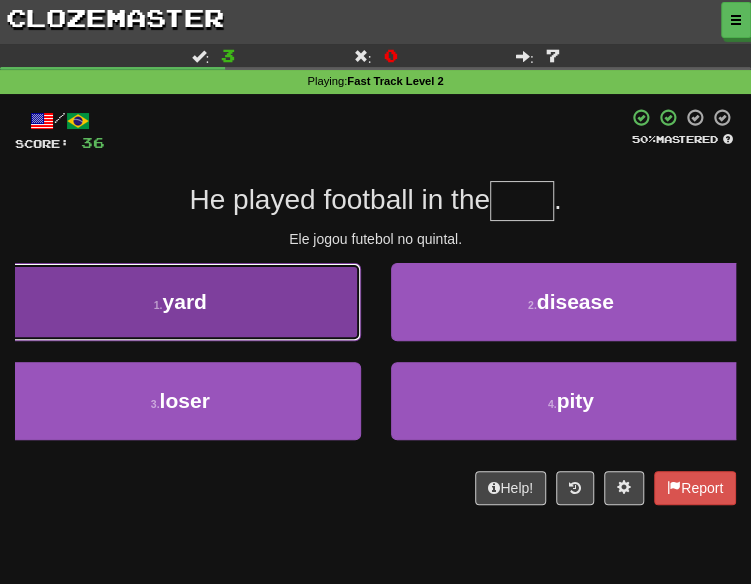 click on "yard" at bounding box center [184, 301] 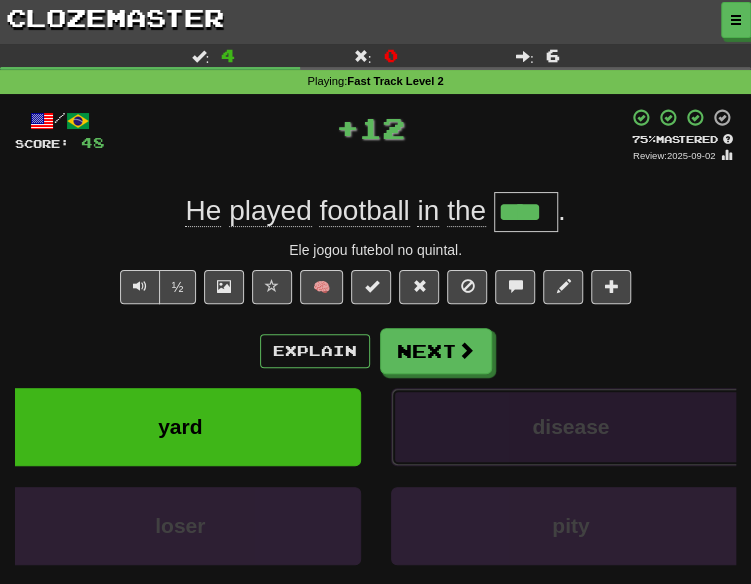 click on "disease" at bounding box center [571, 427] 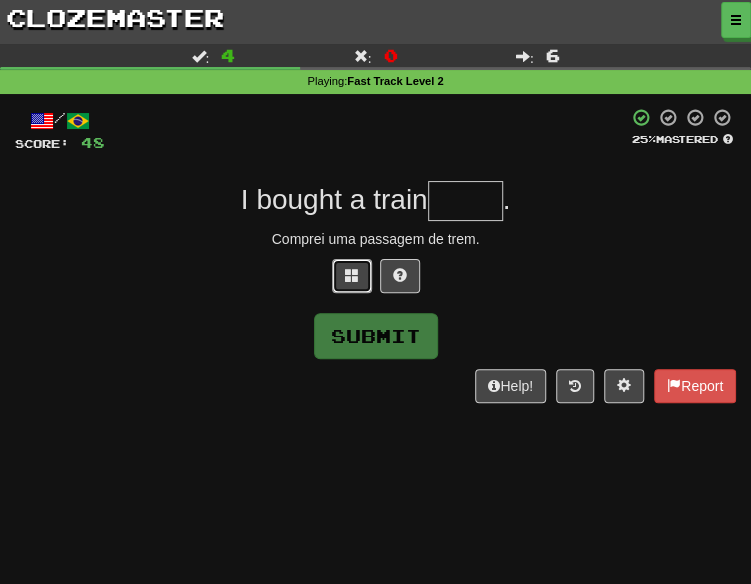 click at bounding box center (352, 275) 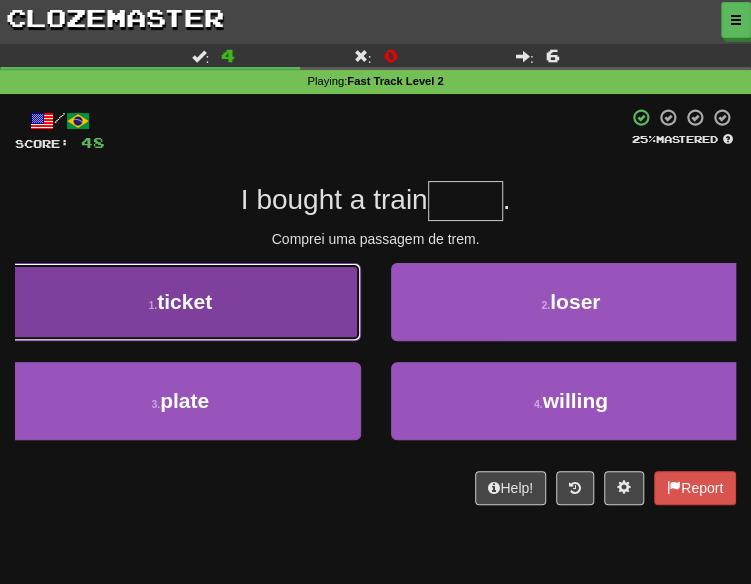 click on "1 .  ticket" at bounding box center [180, 302] 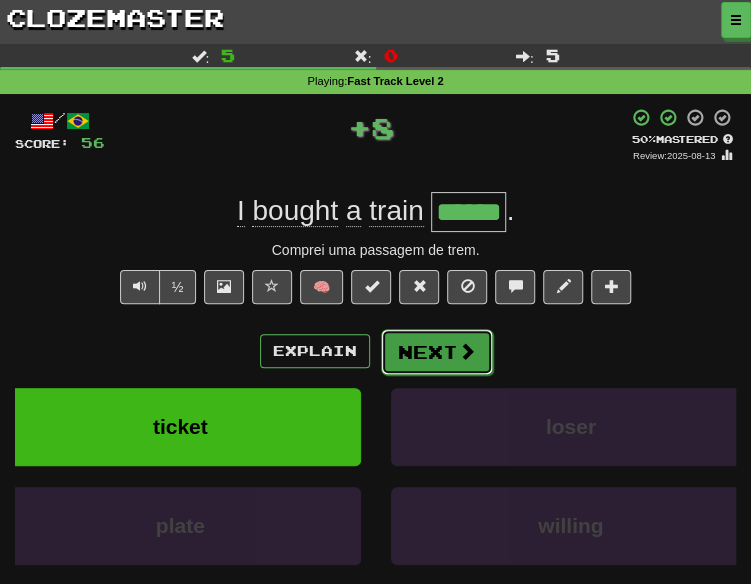 click on "Next" at bounding box center (437, 352) 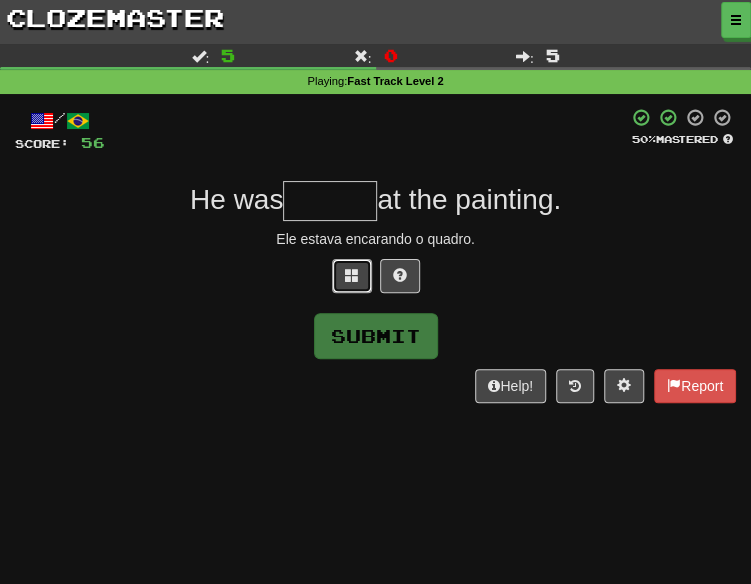 click at bounding box center (352, 275) 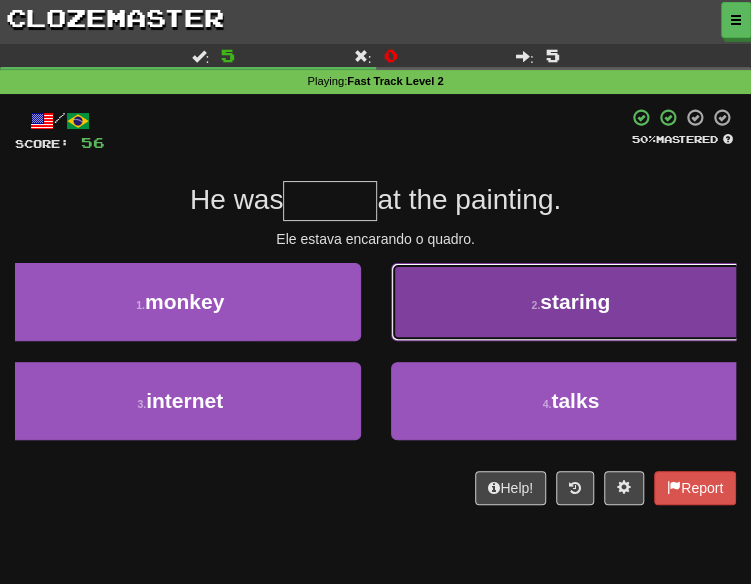 click on "staring" at bounding box center (575, 301) 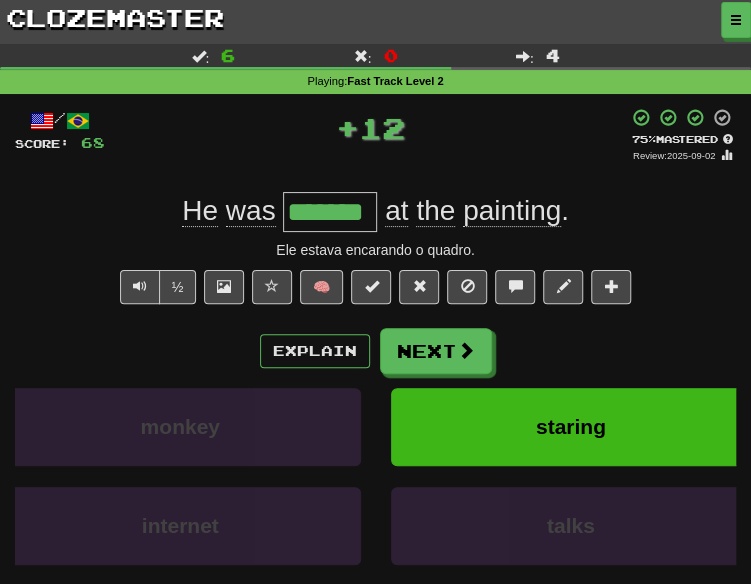 click on "Explain Next" at bounding box center [375, 351] 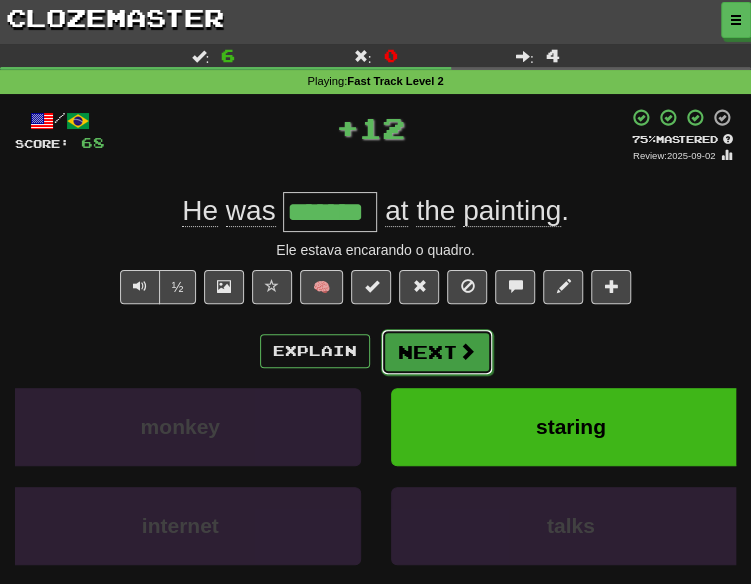 click on "Next" at bounding box center [437, 352] 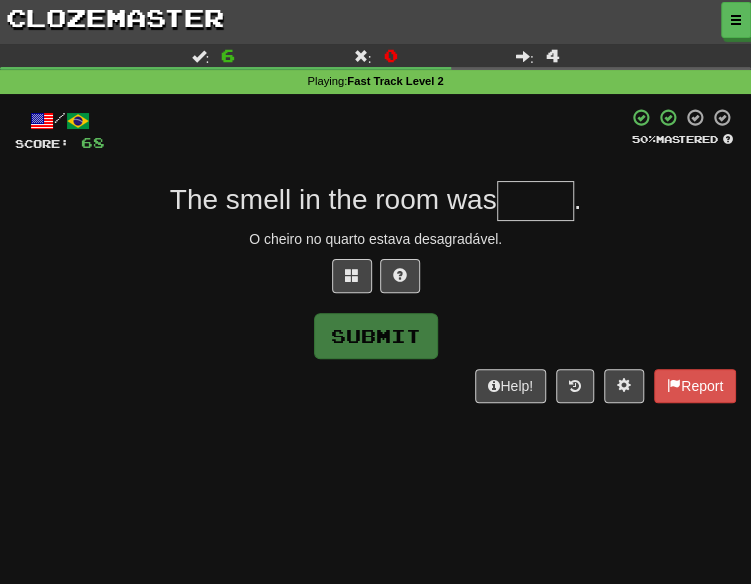 click at bounding box center [375, 281] 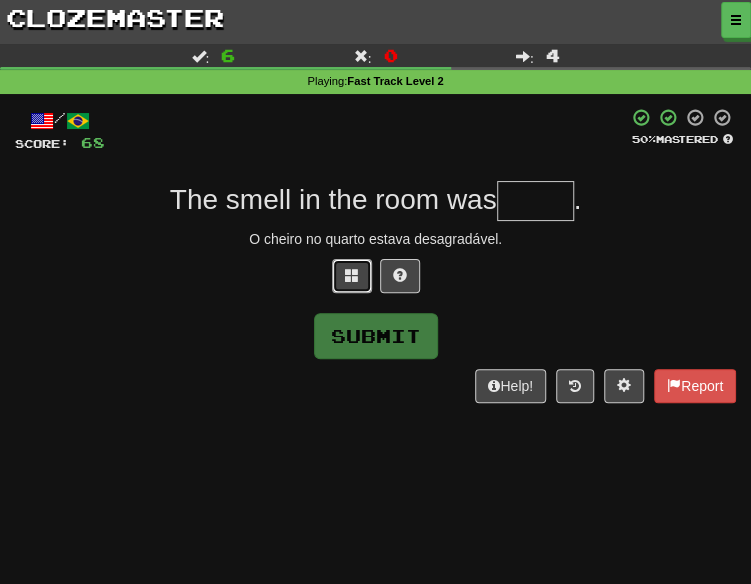 click at bounding box center (352, 275) 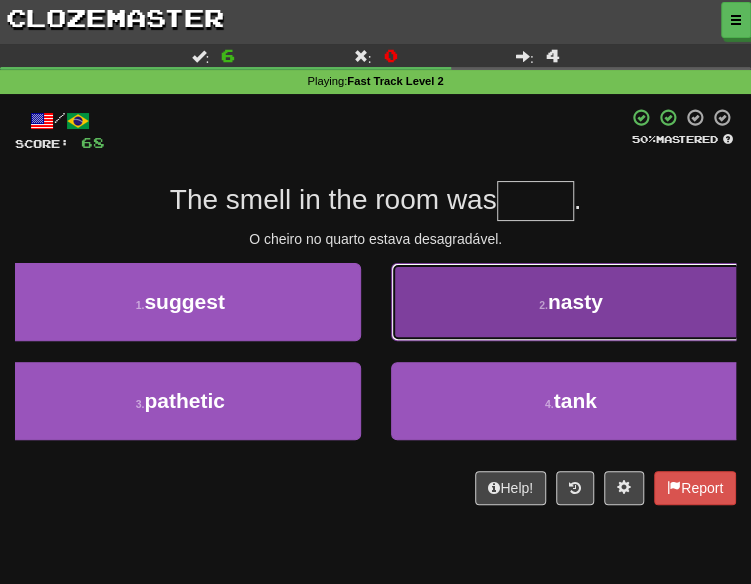 click on "2 .  nasty" at bounding box center [571, 302] 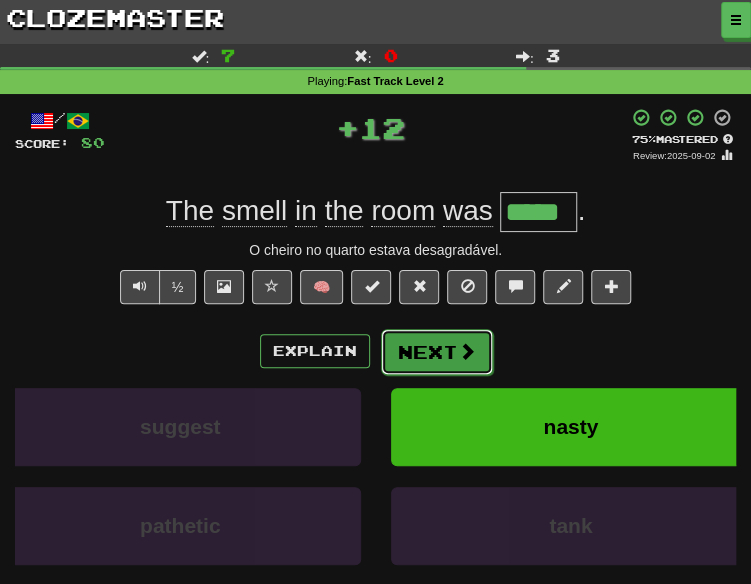 click on "Next" at bounding box center (437, 352) 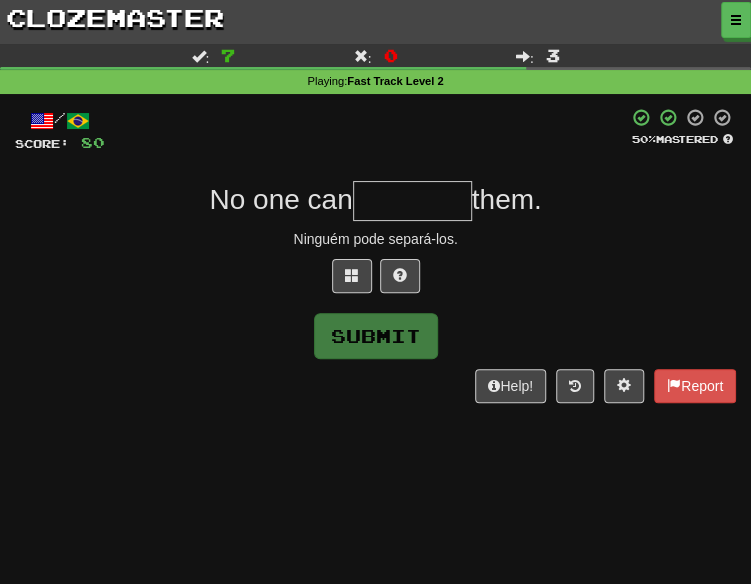click at bounding box center (375, 281) 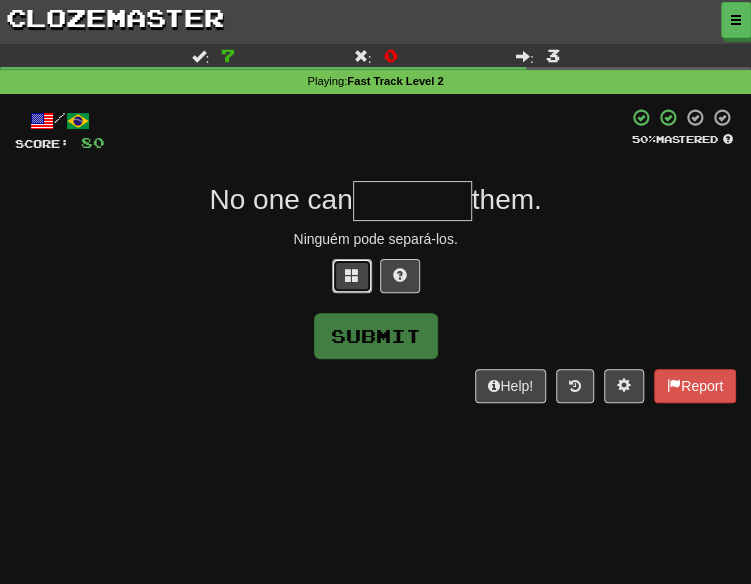 click at bounding box center [352, 276] 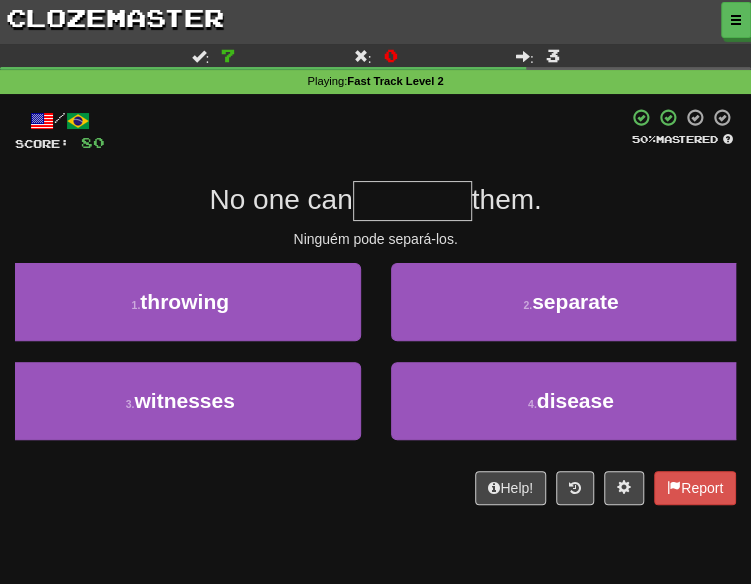 click on "2 .  separate" at bounding box center (571, 312) 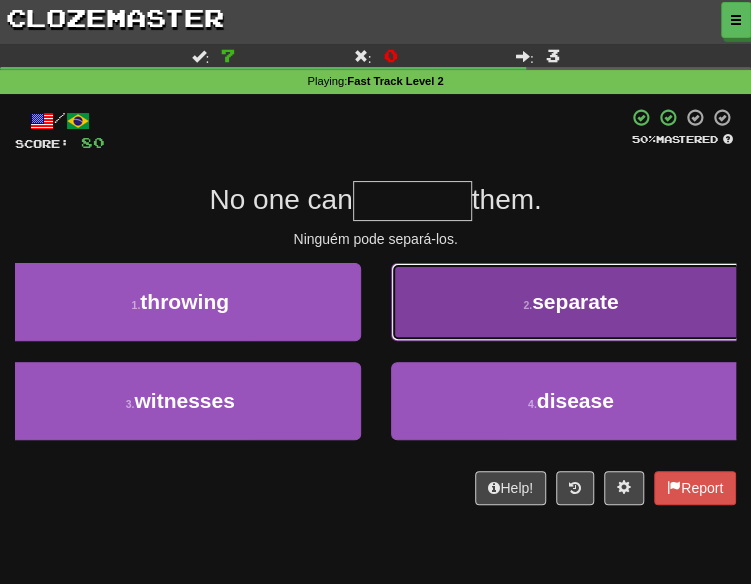 click on "2 .  separate" at bounding box center [571, 302] 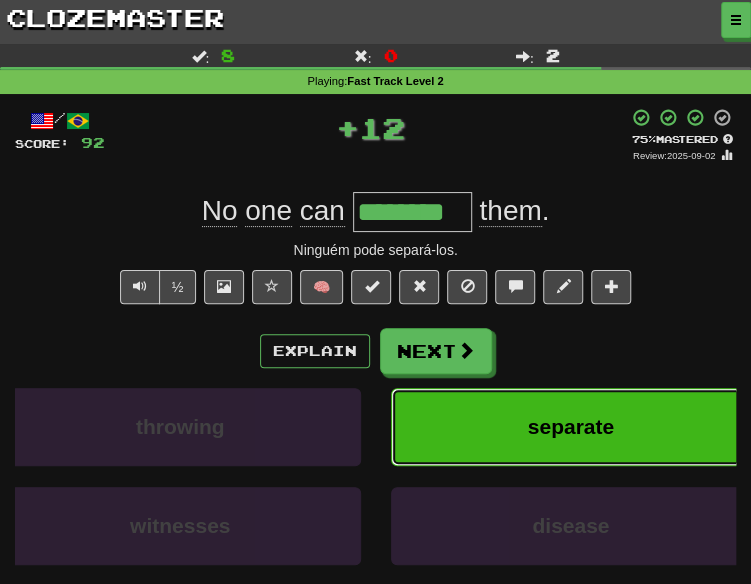 click on "separate" at bounding box center (571, 427) 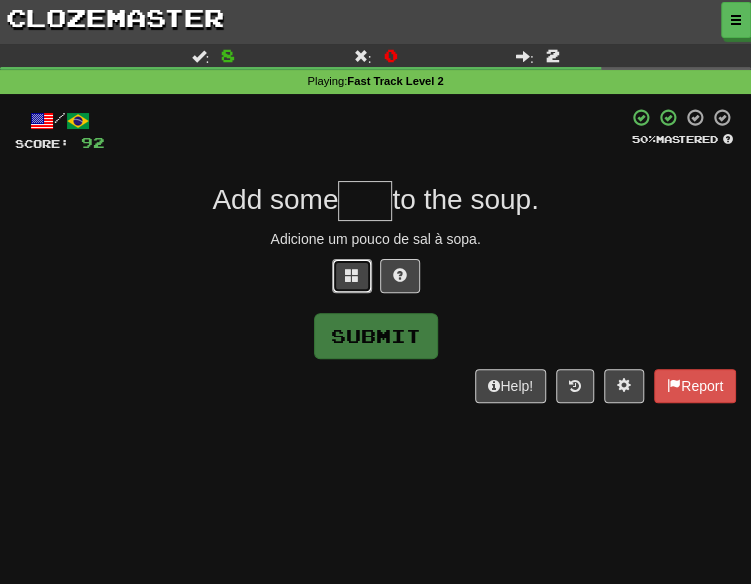 click at bounding box center (352, 275) 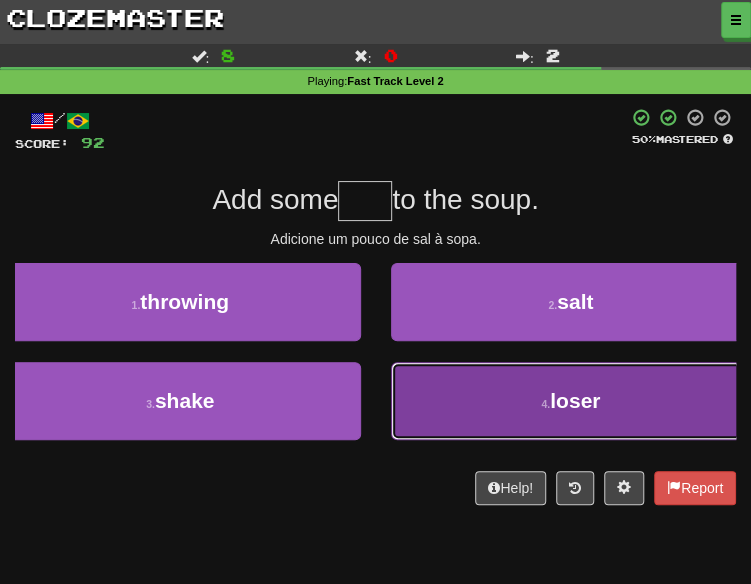click on "4 .  loser" at bounding box center [571, 401] 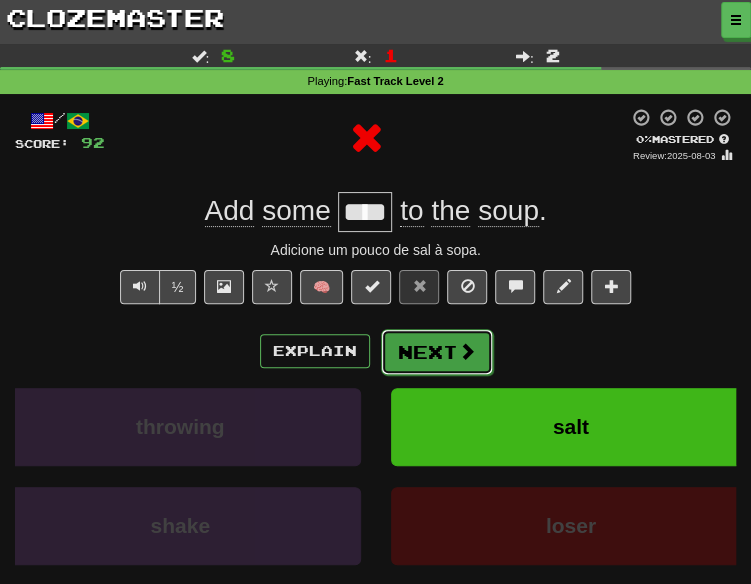 click on "Next" at bounding box center (437, 352) 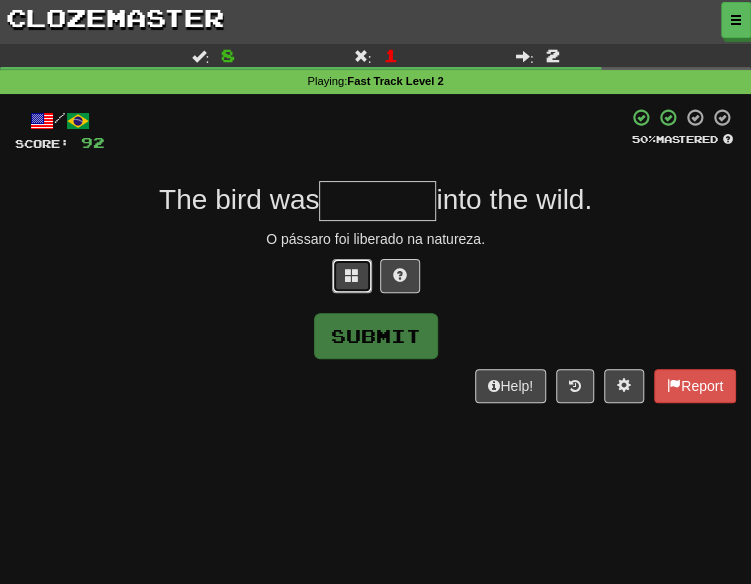 click at bounding box center (352, 276) 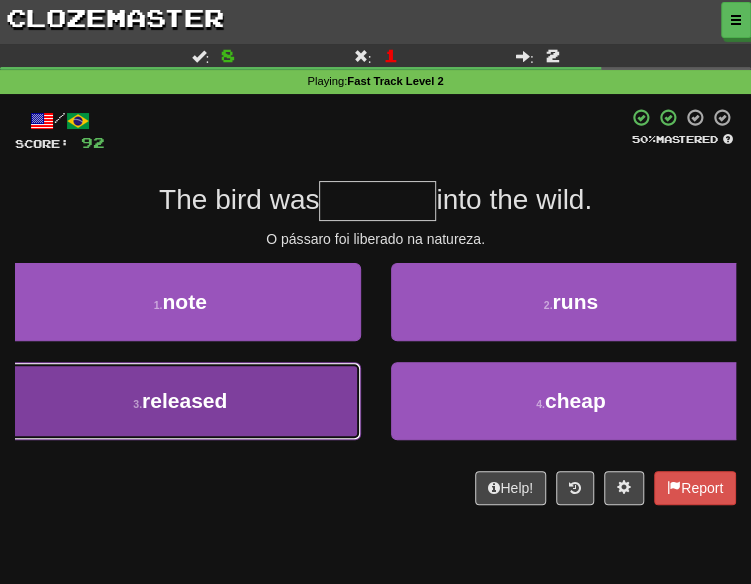 click on "3 .  released" at bounding box center (180, 401) 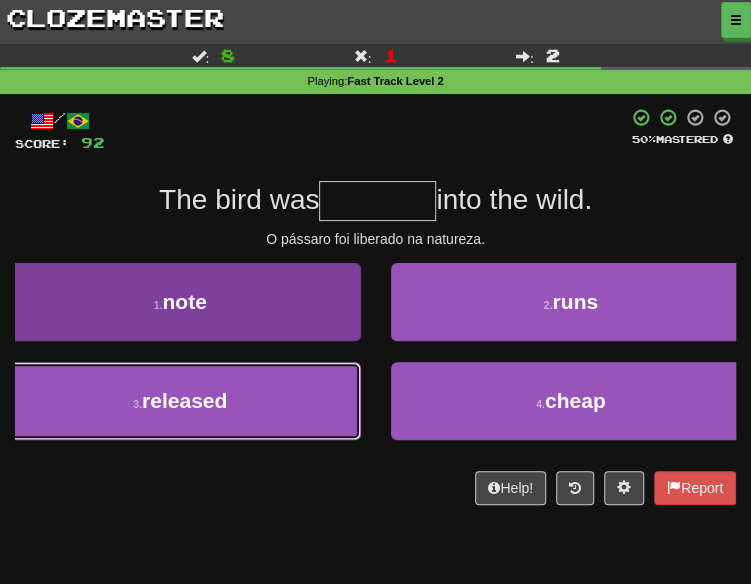 type on "********" 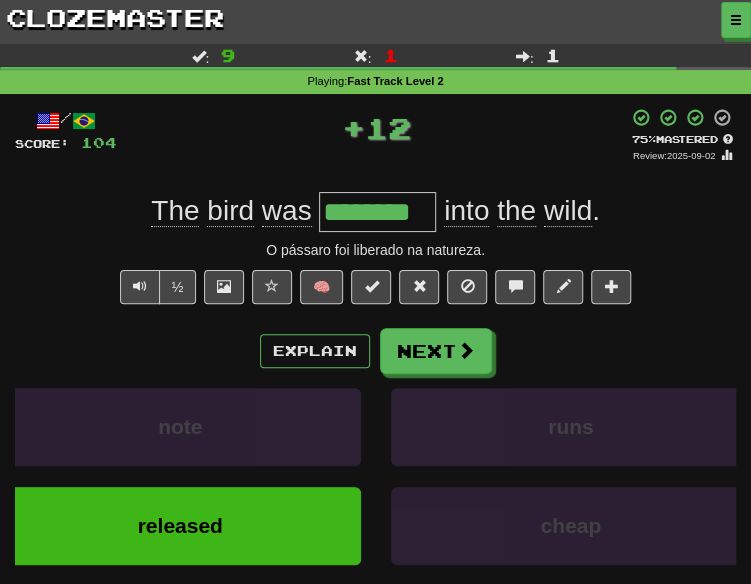 click on "/  Score:   104 + 12 75 %  Mastered Review:  2025-09-02 The   bird   was   ********   into   the   wild . O pássaro foi liberado na natureza. ½ 🧠 Explain Next note runs released cheap Learn more: note runs released cheap  Help!  Report" at bounding box center [375, 384] 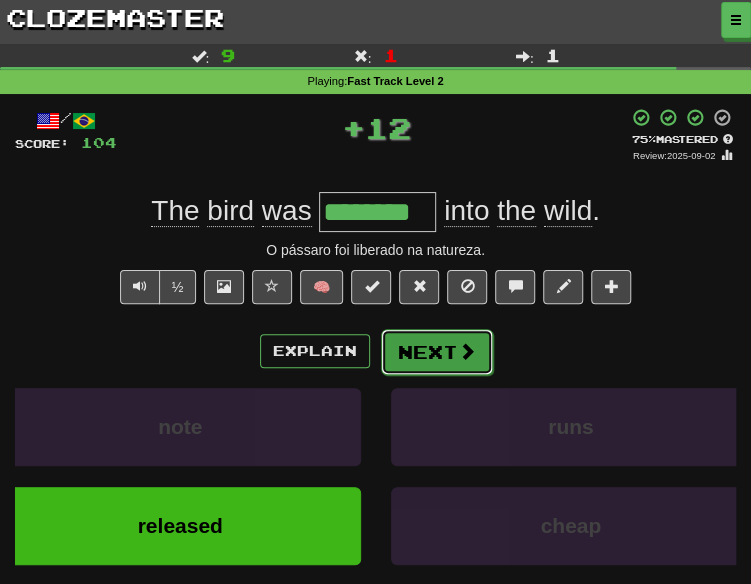 click on "Next" at bounding box center [437, 352] 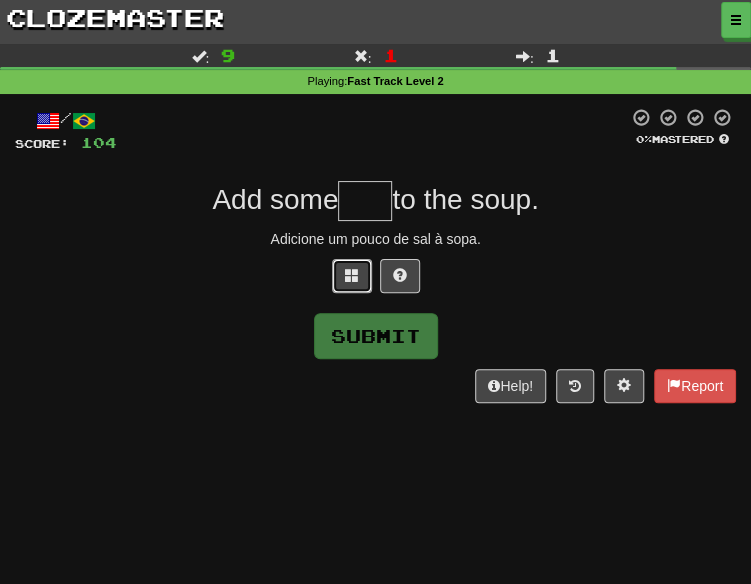 click at bounding box center [352, 276] 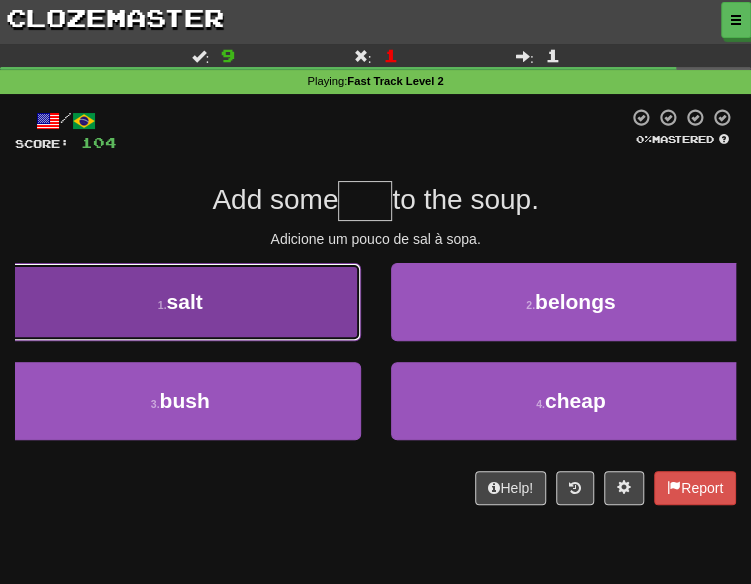 click on "1 .  salt" at bounding box center (180, 302) 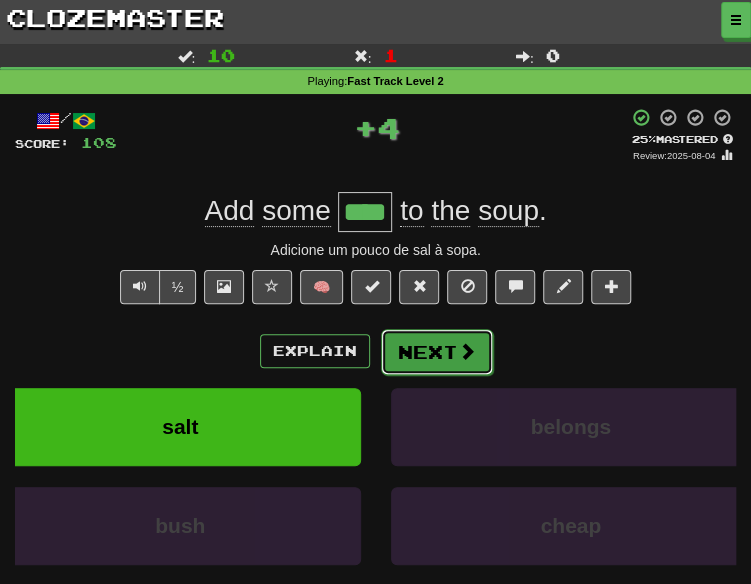 click on "Next" at bounding box center [437, 352] 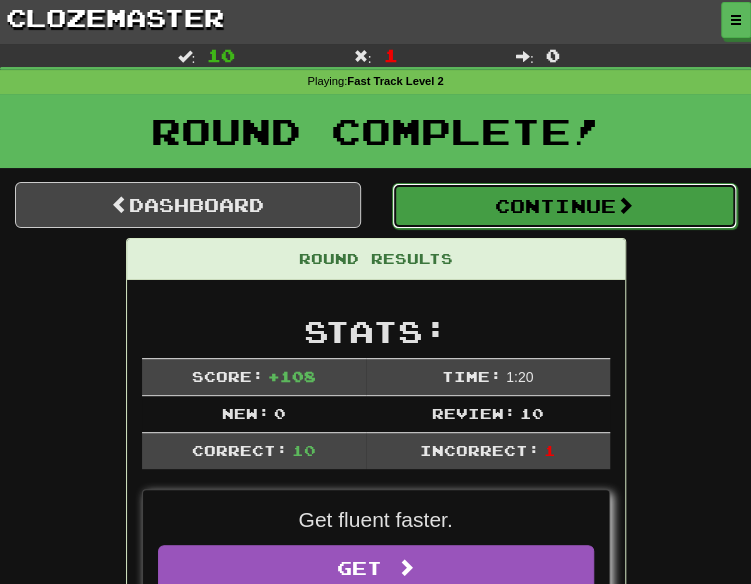 click on "Continue" at bounding box center [565, 206] 